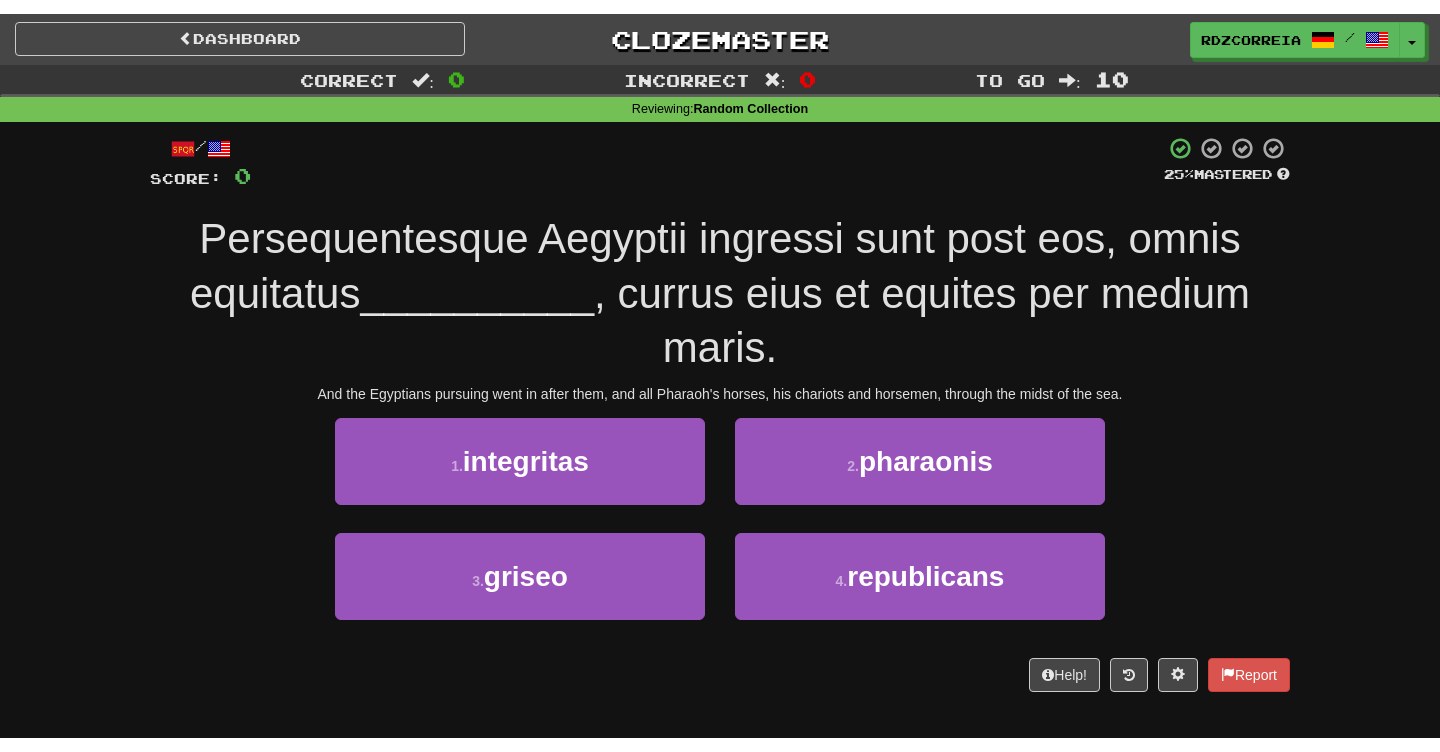 scroll, scrollTop: 0, scrollLeft: 0, axis: both 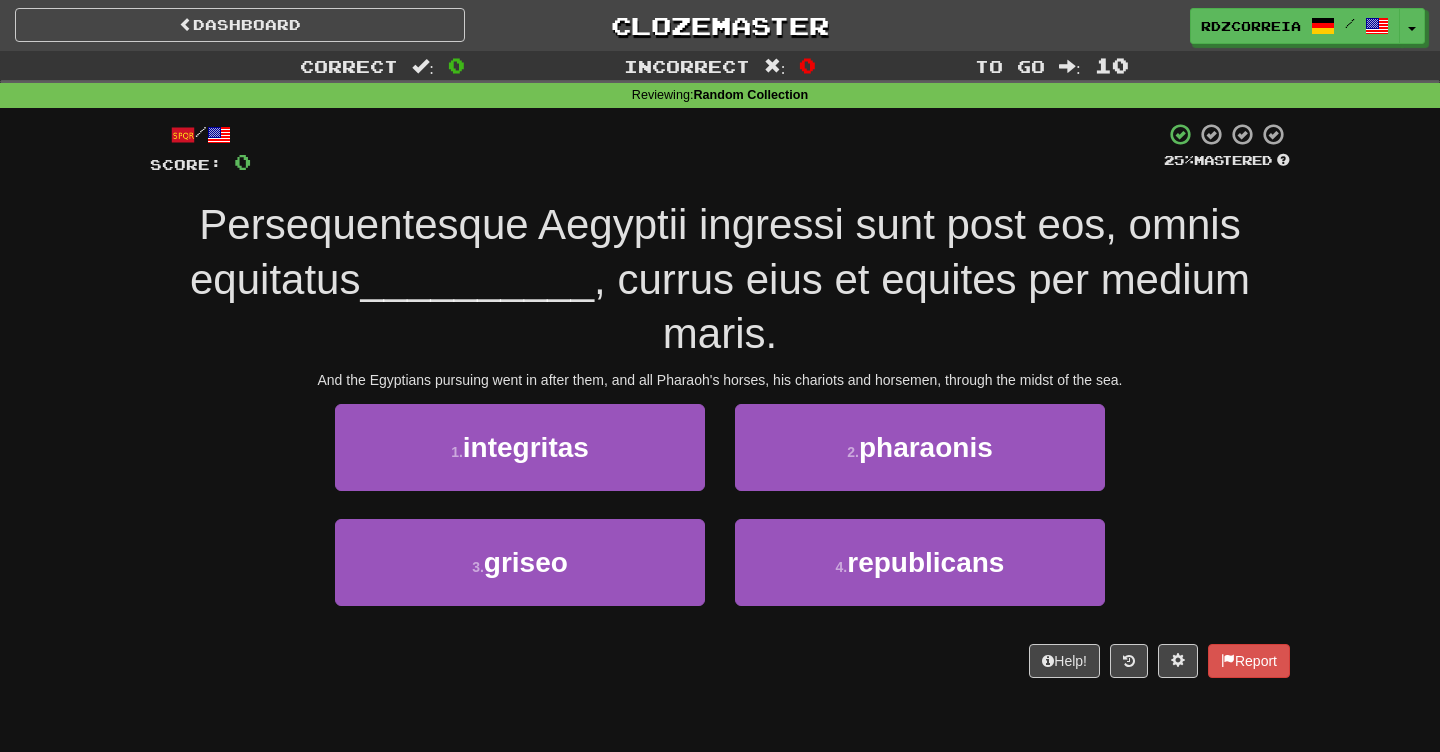 click on "And the Egyptians pursuing went in after them, and all Pharaoh's horses, his chariots and horsemen, through the midst of the sea." at bounding box center [720, 380] 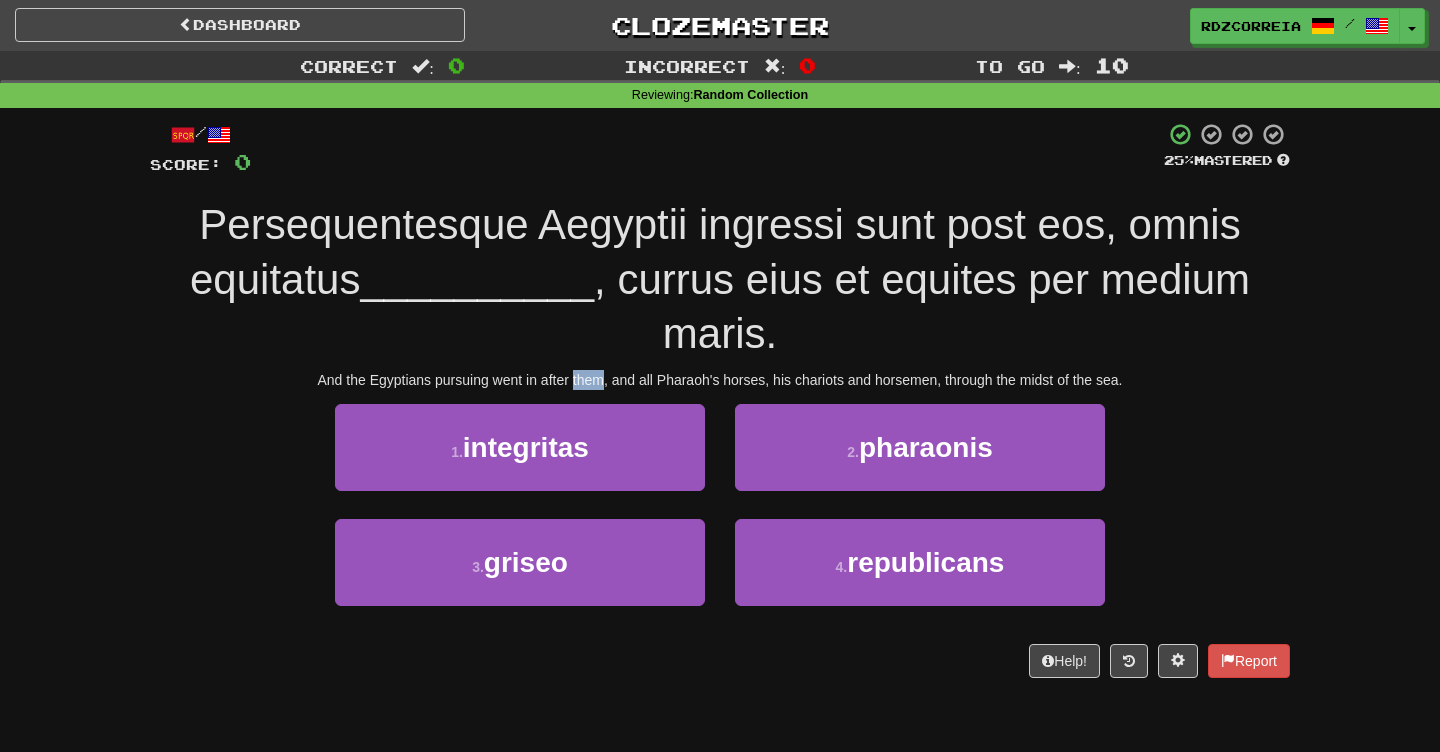 click on "And the Egyptians pursuing went in after them, and all Pharaoh's horses, his chariots and horsemen, through the midst of the sea." at bounding box center [720, 380] 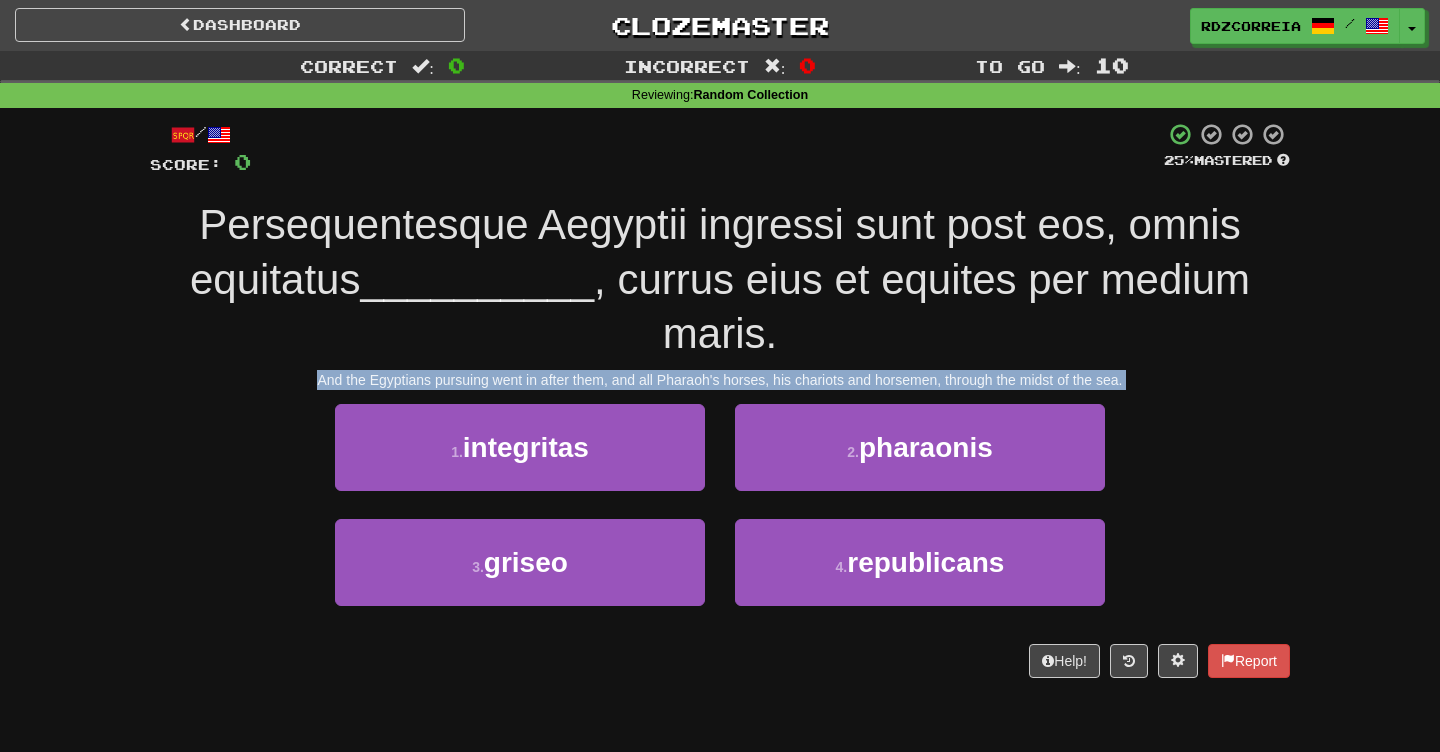 click on "And the Egyptians pursuing went in after them, and all Pharaoh's horses, his chariots and horsemen, through the midst of the sea." at bounding box center (720, 380) 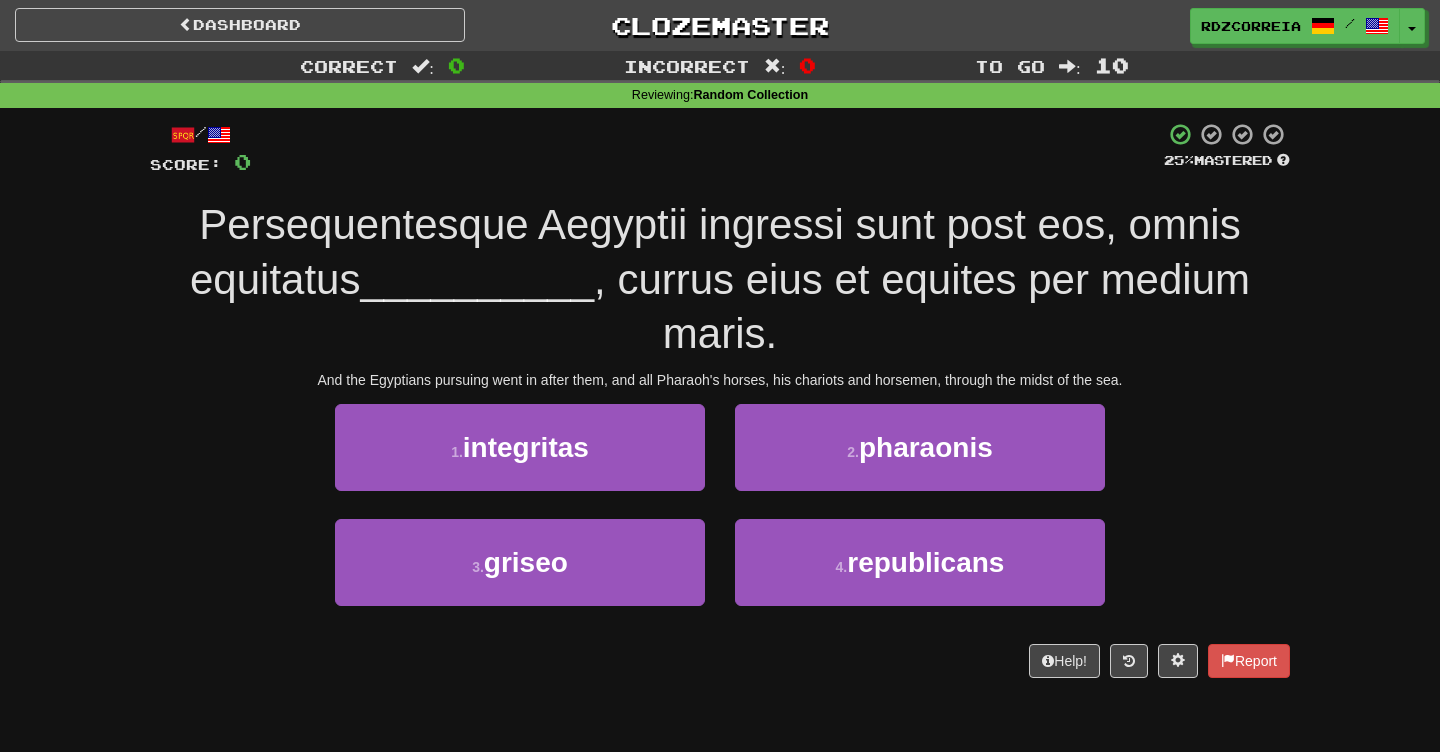 click on "Persequentesque Aegyptii ingressi sunt post eos, omnis equitatus __________ , currus eius et equites per medium maris. And the Egyptians pursuing went in after them, and all Pharaoh's horses, his chariots and horsemen, through the midst of the sea. 1 .  integritas 2 .  pharaonis 3 .  griseo 4 .  republicans  Help!  Report" at bounding box center (720, 407) 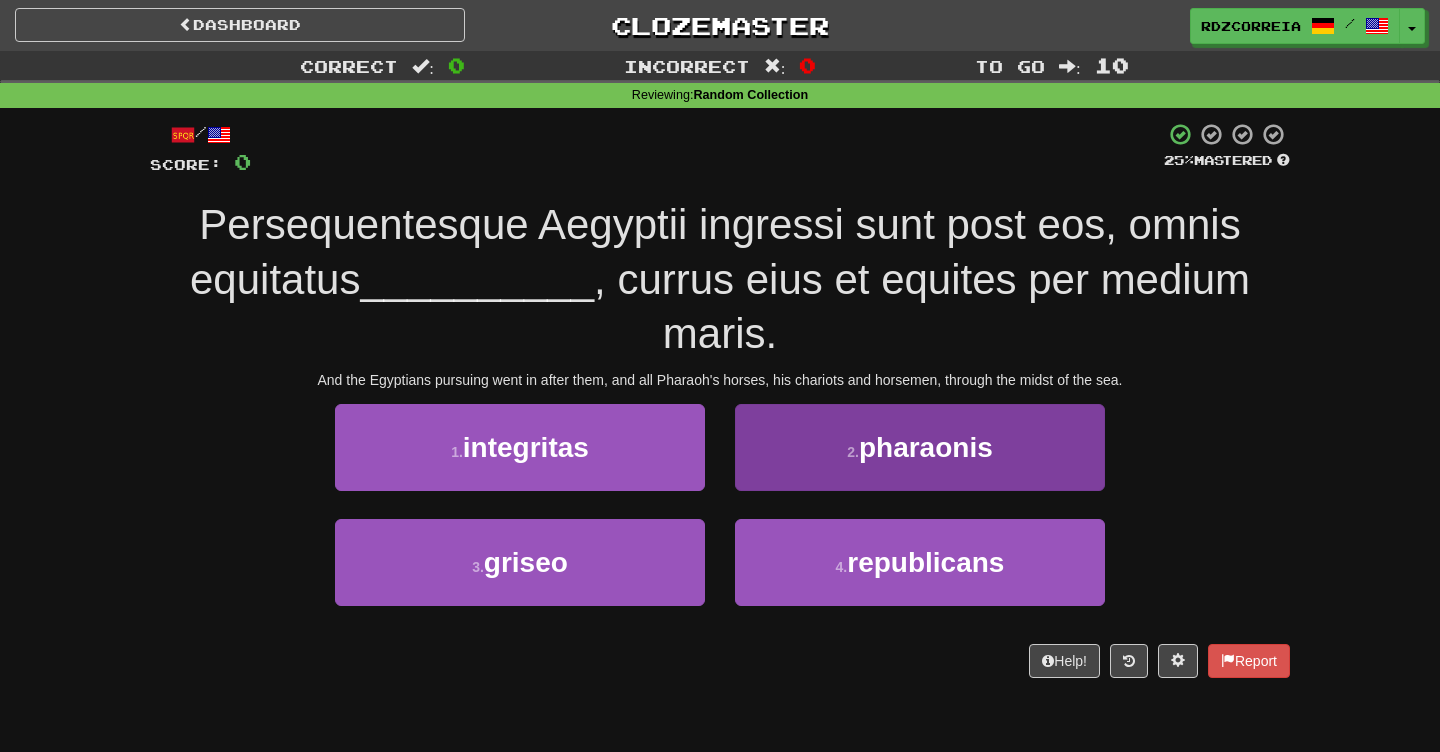 click on "2 .  pharaonis" at bounding box center [920, 447] 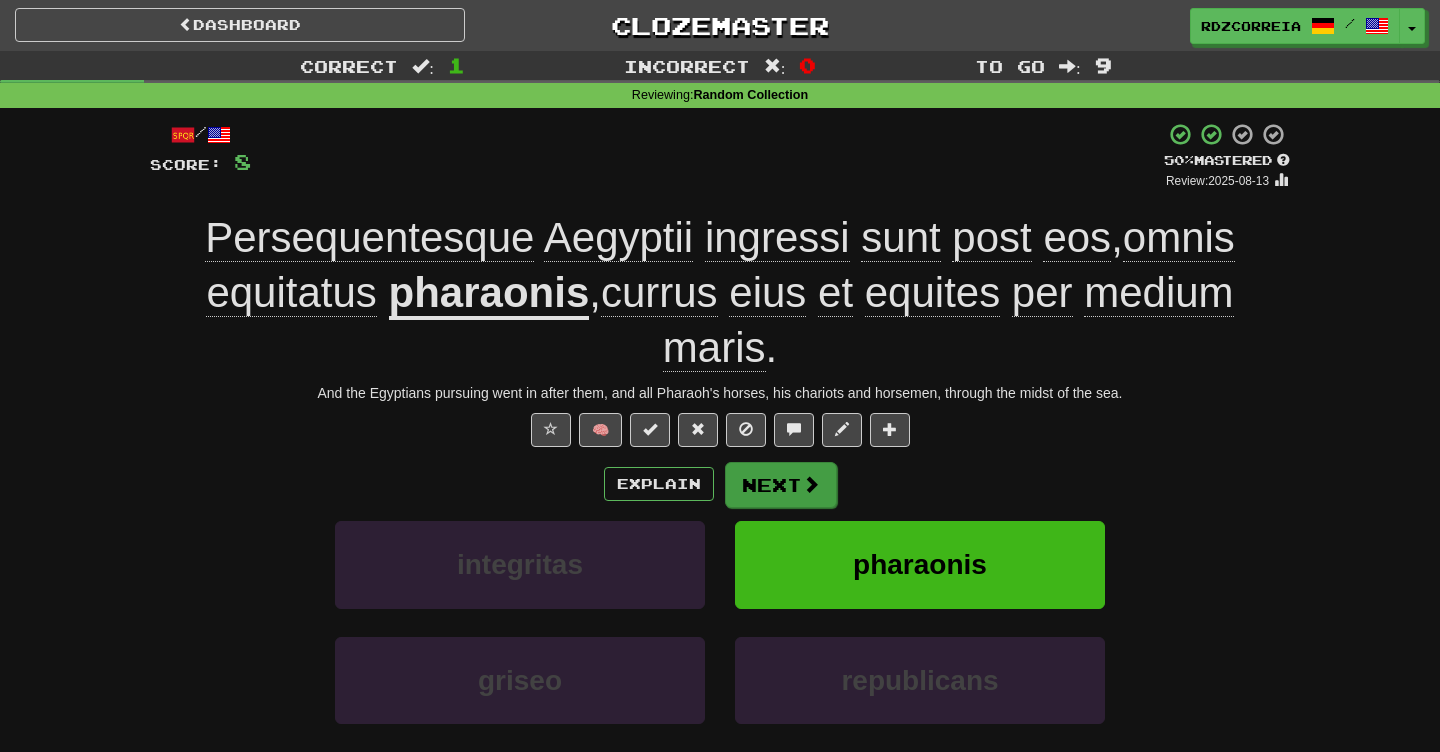 click on "Next" at bounding box center (781, 485) 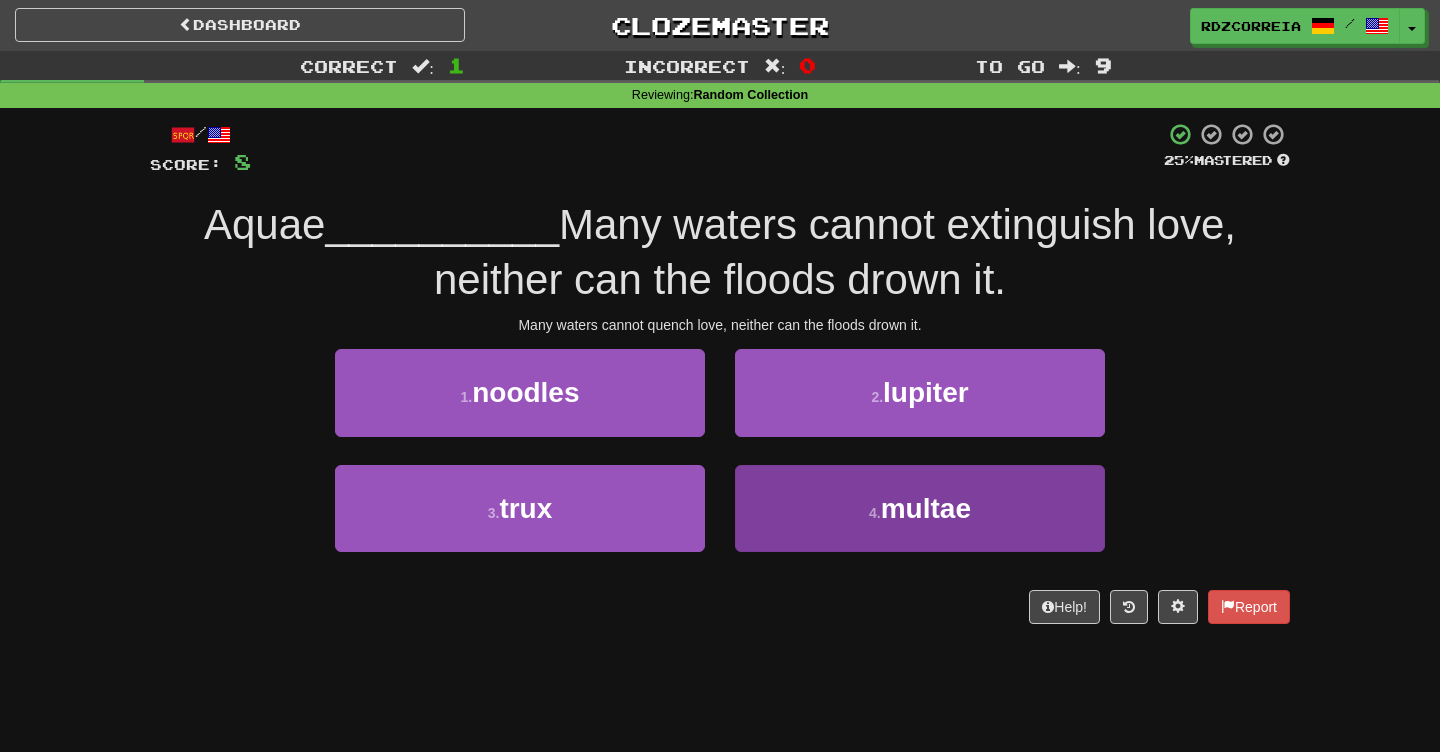 click on "multae" at bounding box center [926, 508] 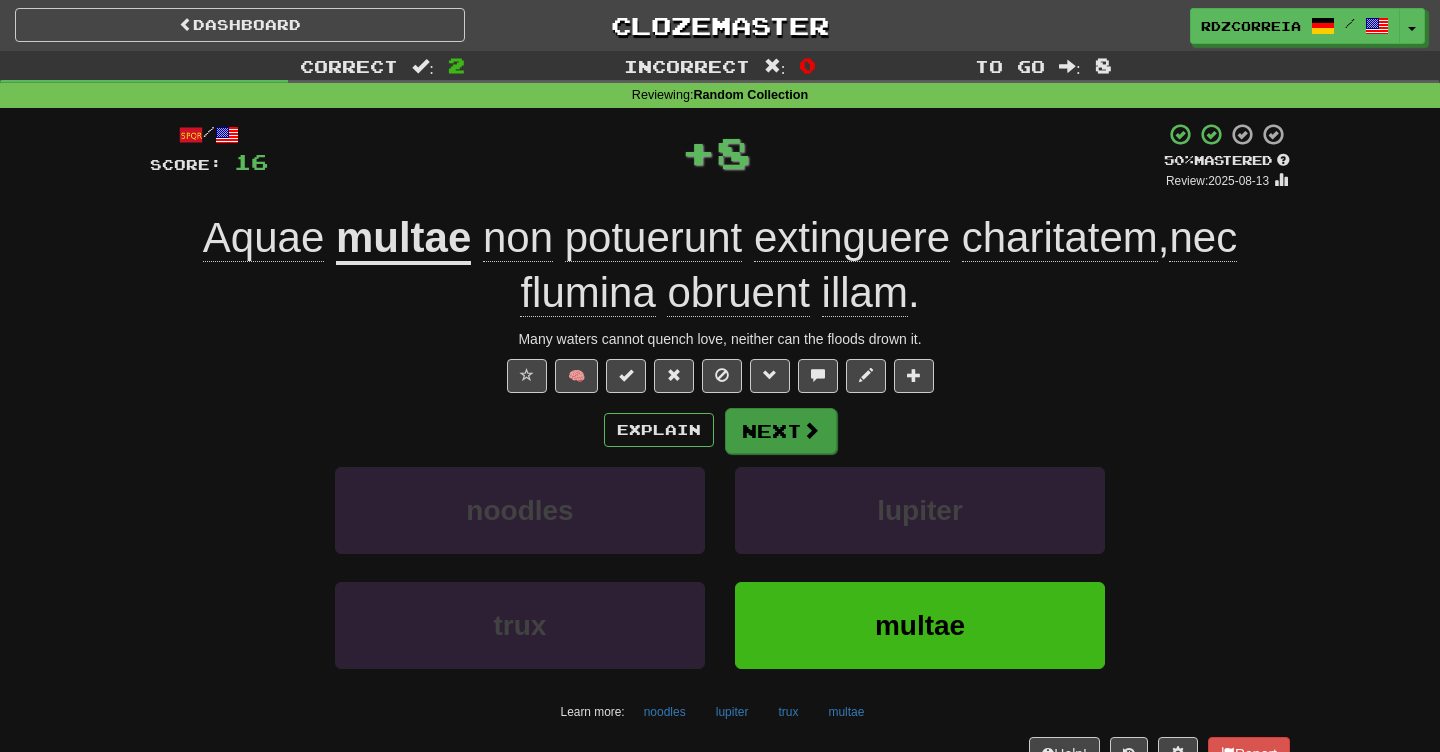 click on "Next" at bounding box center (781, 431) 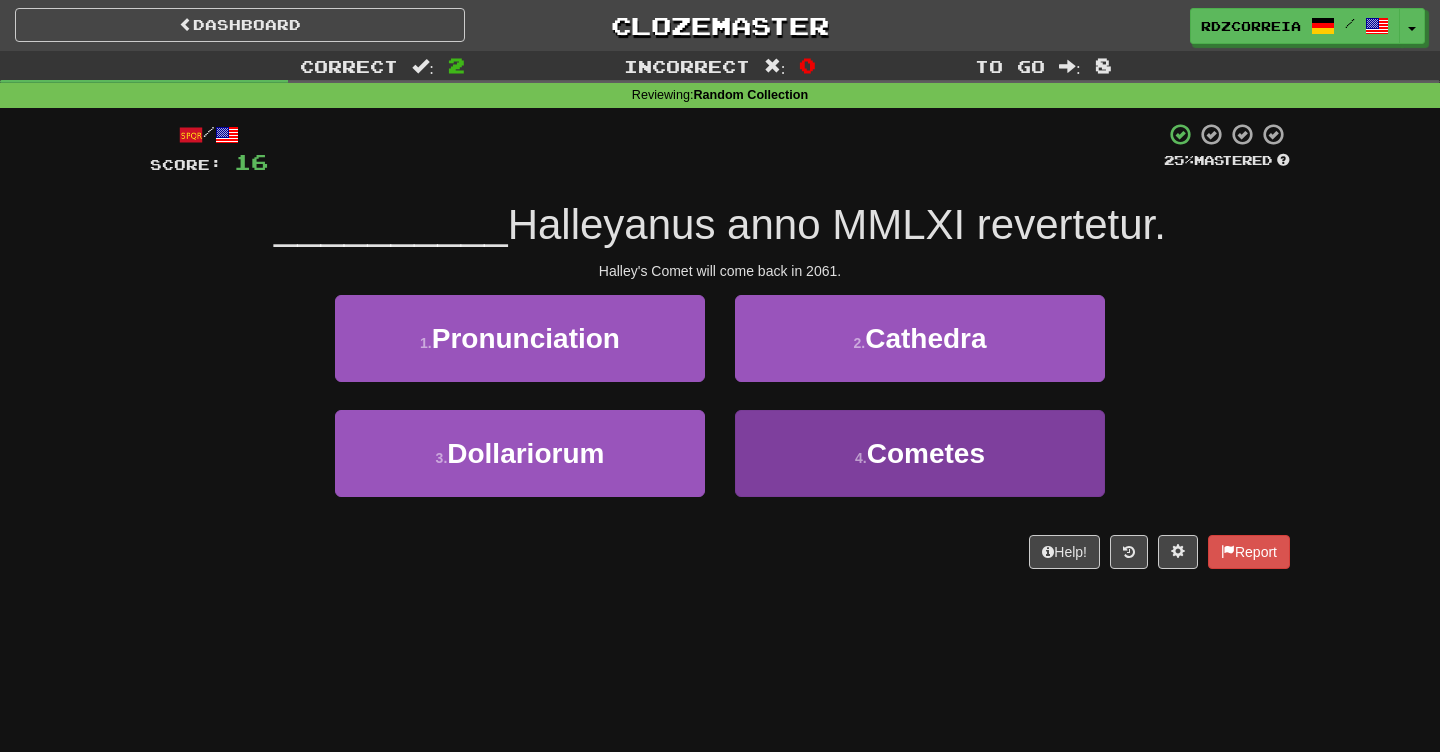 click on "4 ." at bounding box center (861, 458) 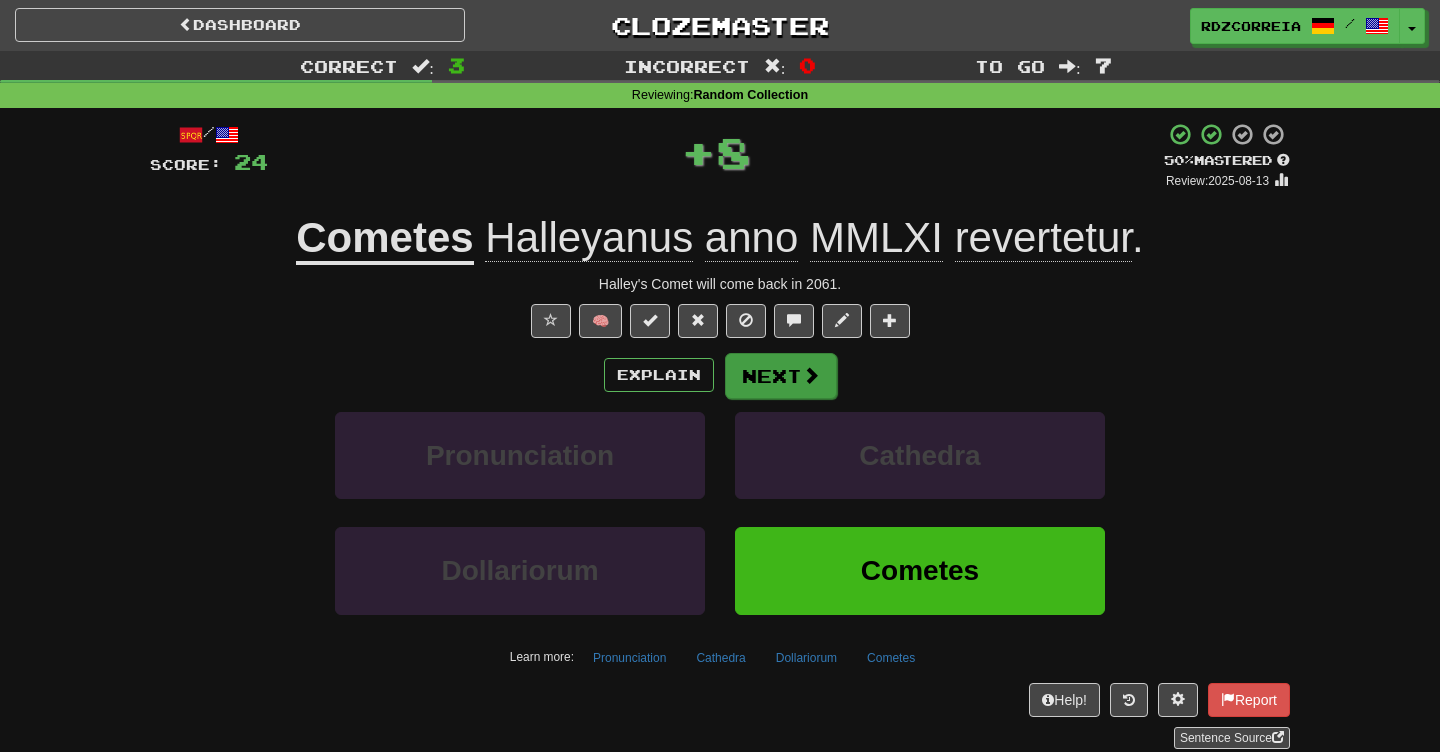 click on "Next" at bounding box center [781, 376] 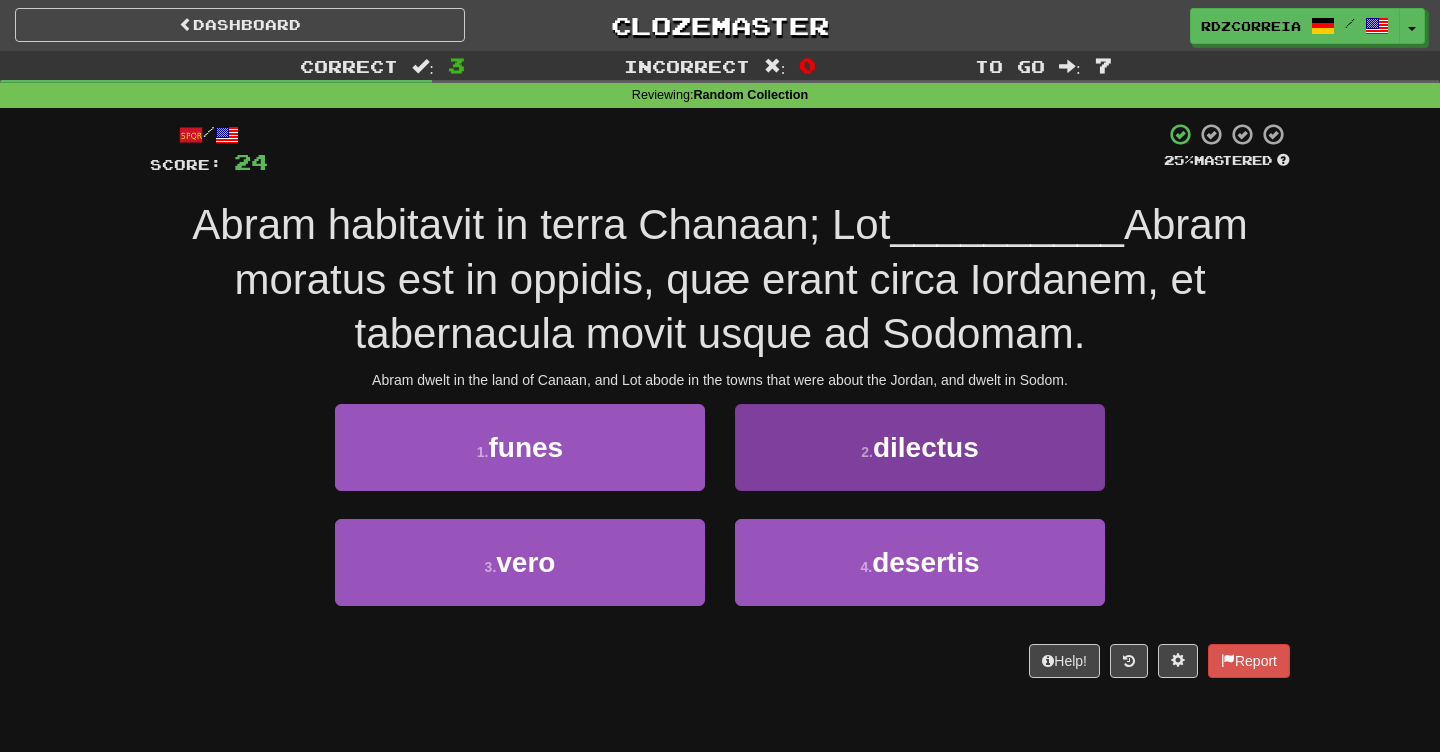 click on "2 .  dilectus" at bounding box center (920, 447) 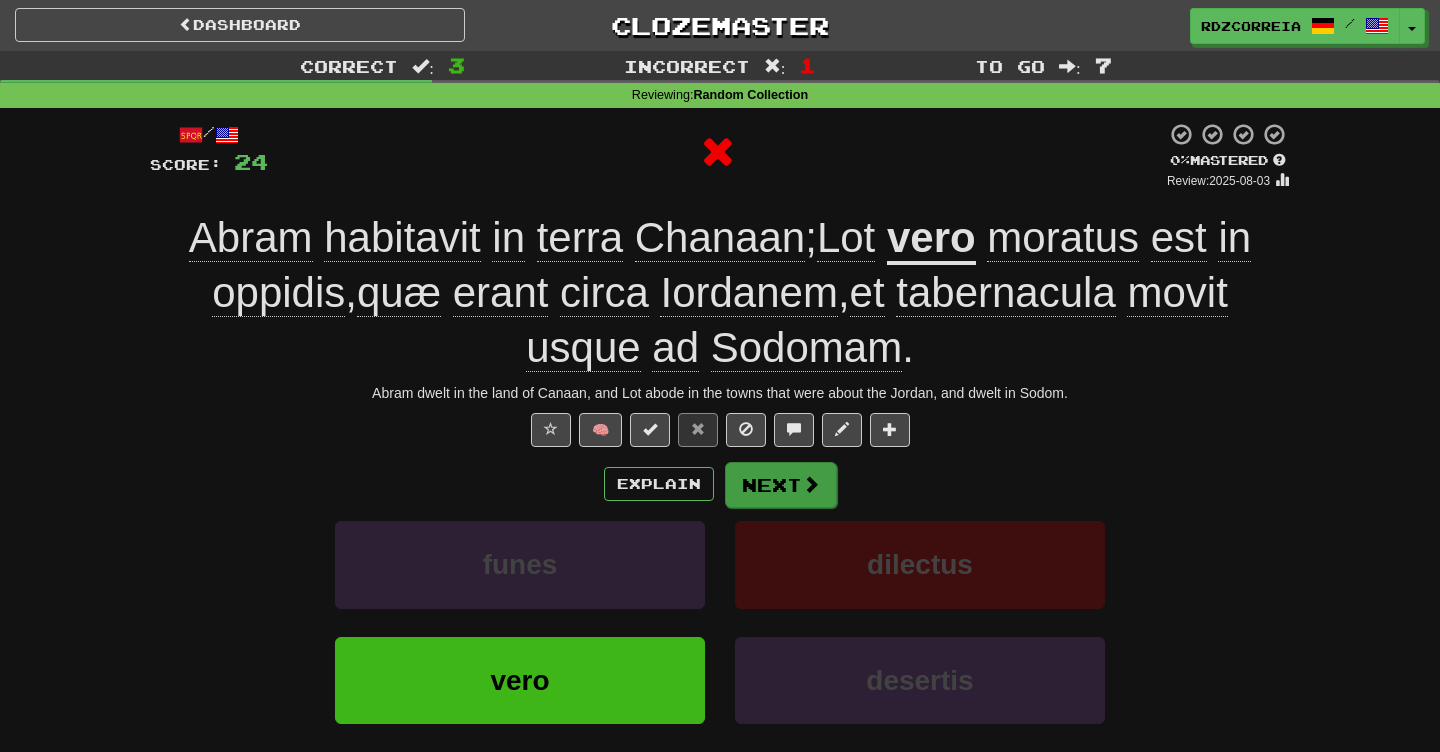 click on "Next" at bounding box center [781, 485] 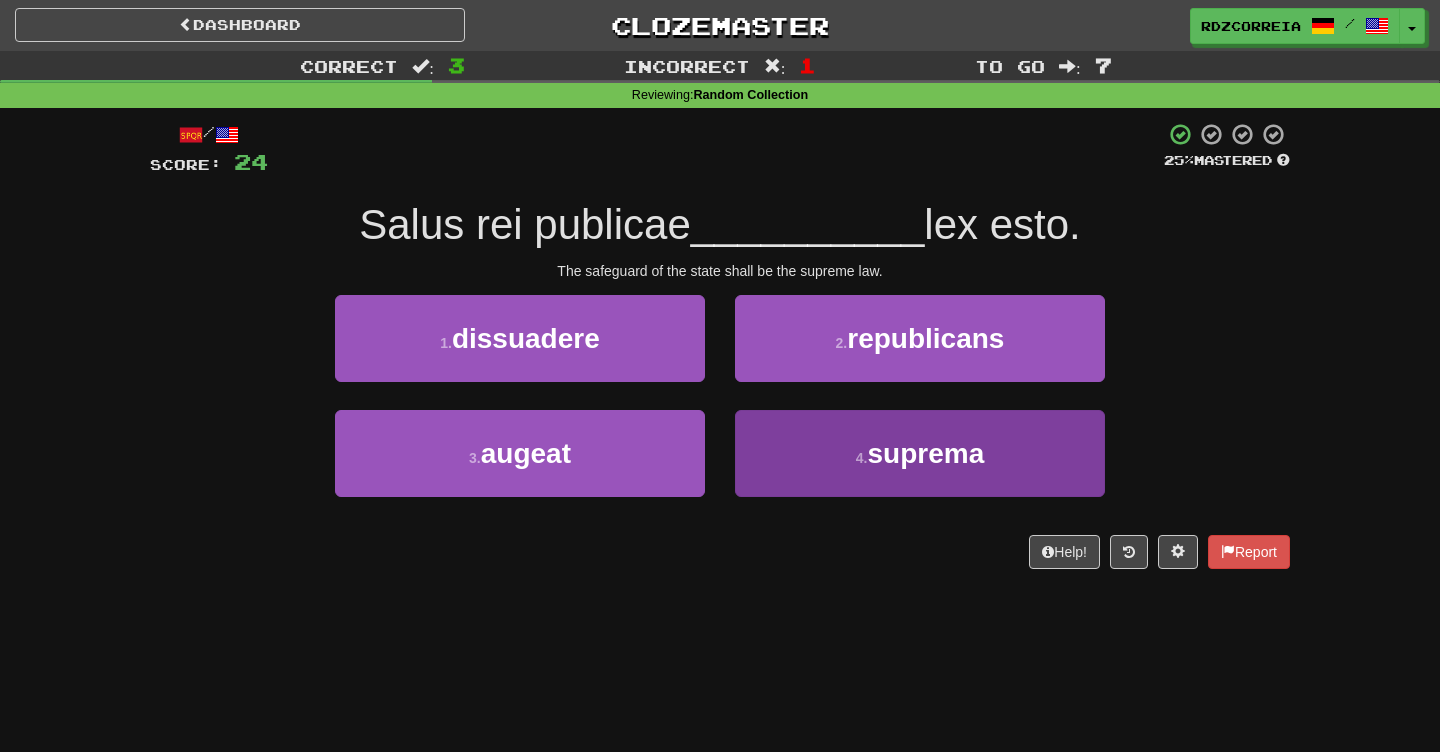 click on "4 .  suprema" at bounding box center [920, 453] 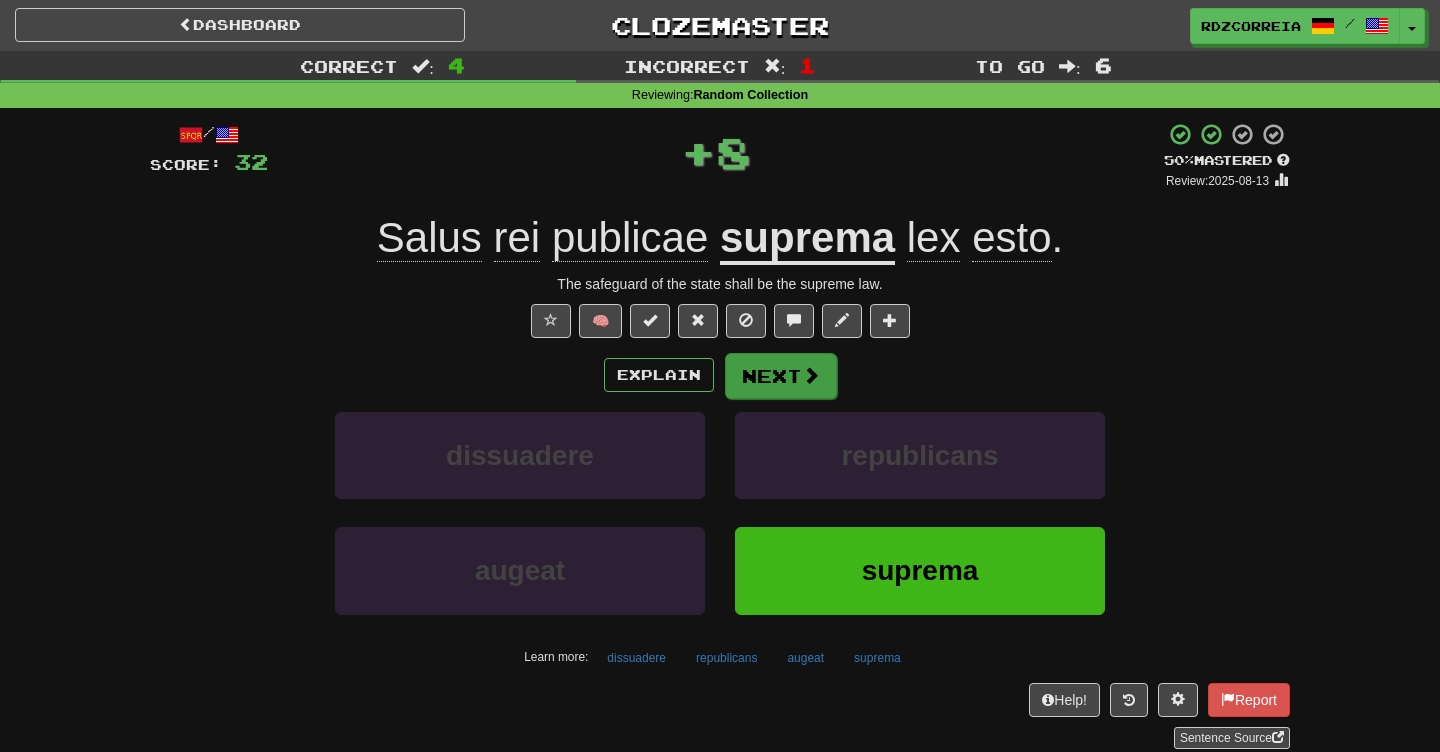 click on "Next" at bounding box center [781, 376] 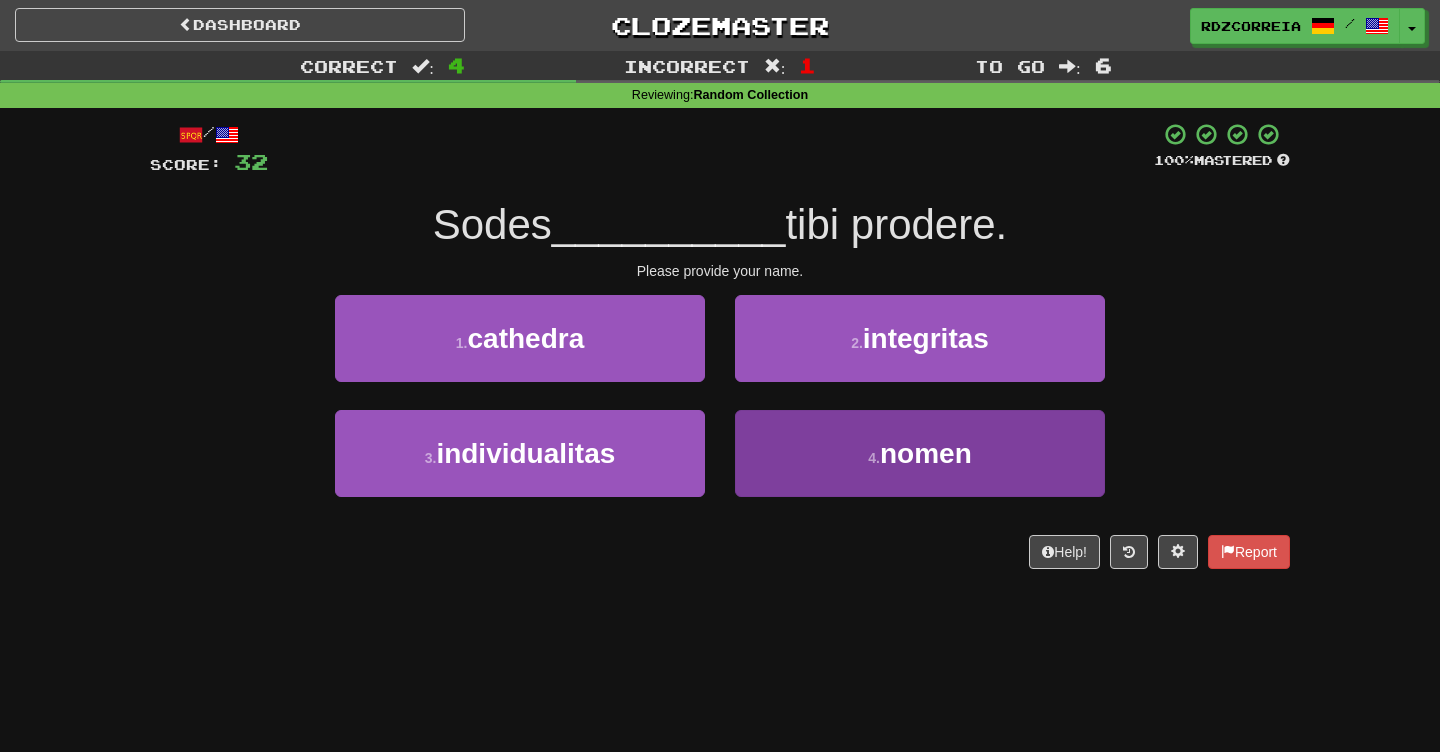 click on "4 .  nomen" at bounding box center [920, 453] 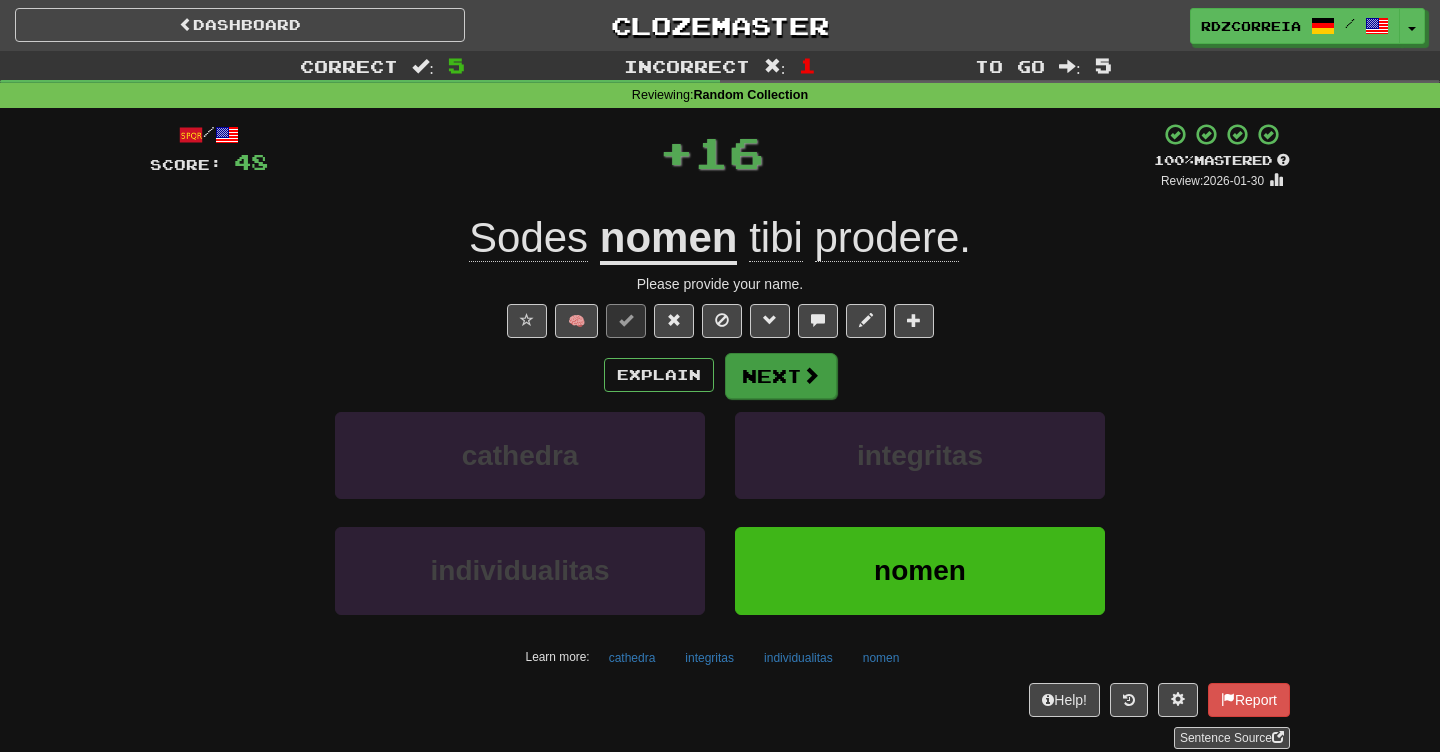 click on "Next" at bounding box center [781, 376] 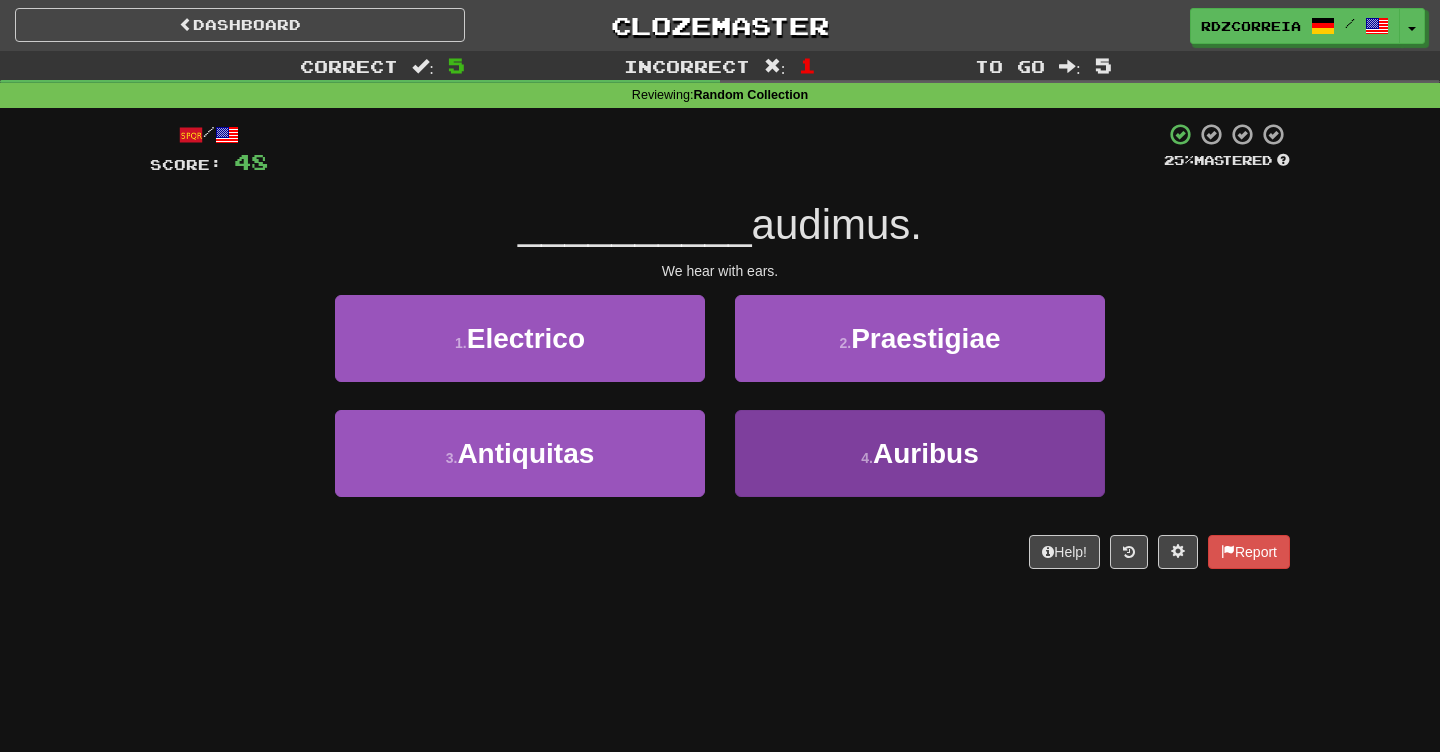 click on "4 .  Auribus" at bounding box center (920, 453) 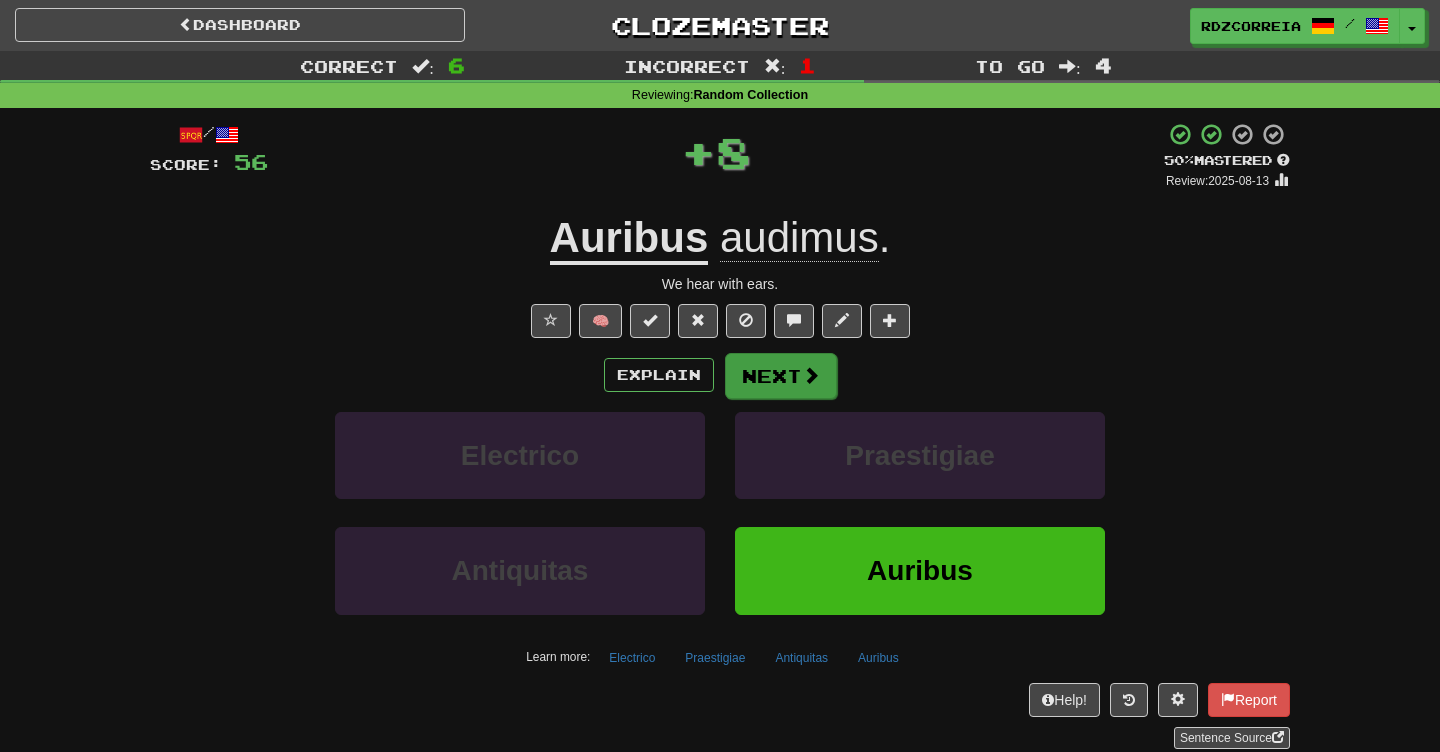 click on "Next" at bounding box center [781, 376] 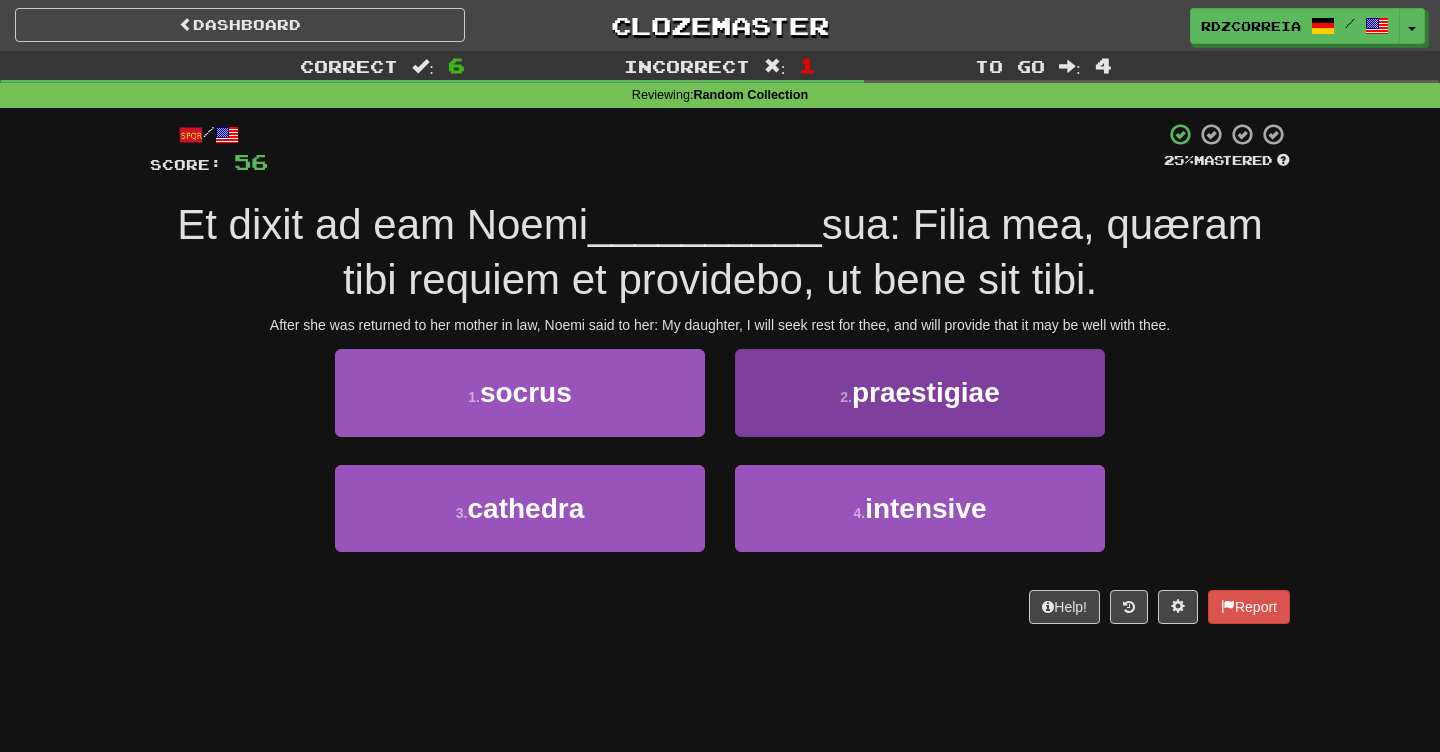 click on "2 .  praestigiae" at bounding box center [920, 392] 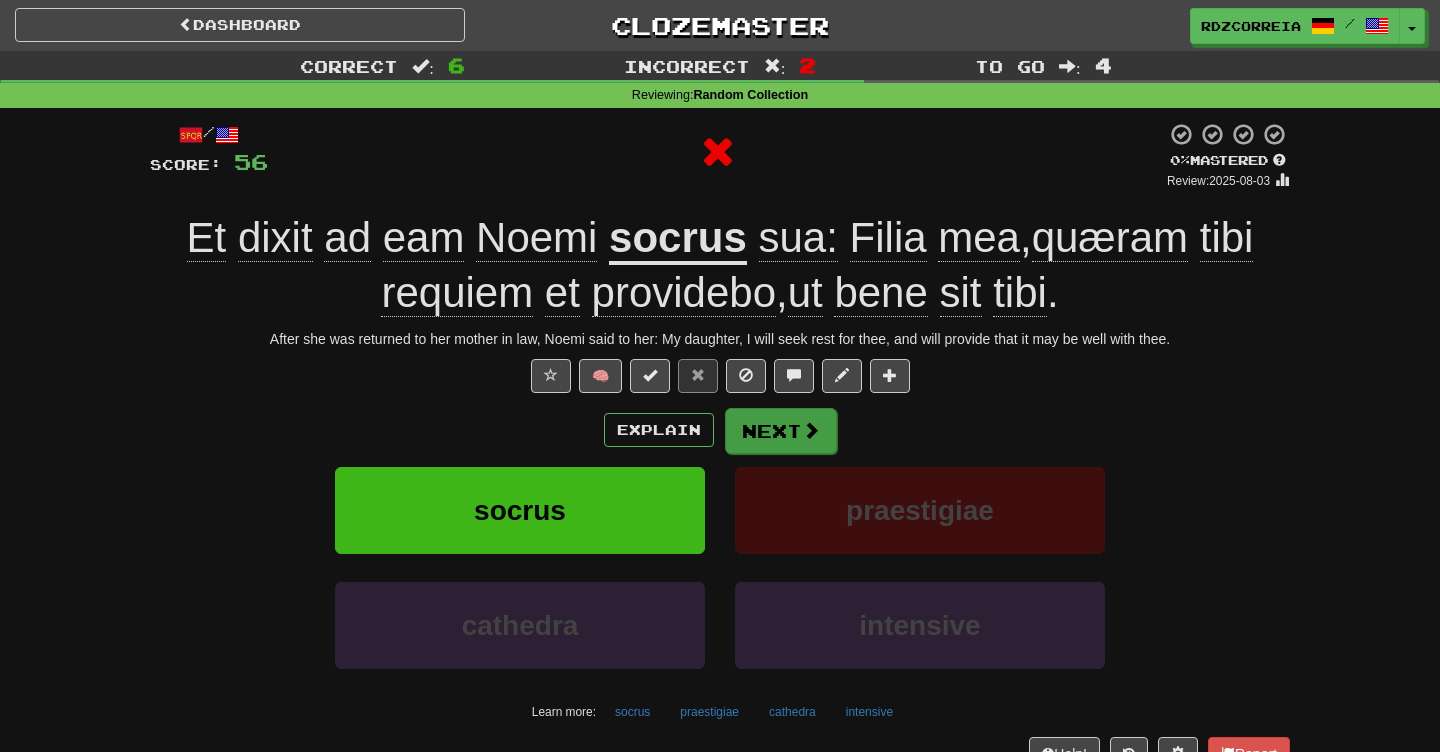 click on "Next" at bounding box center [781, 431] 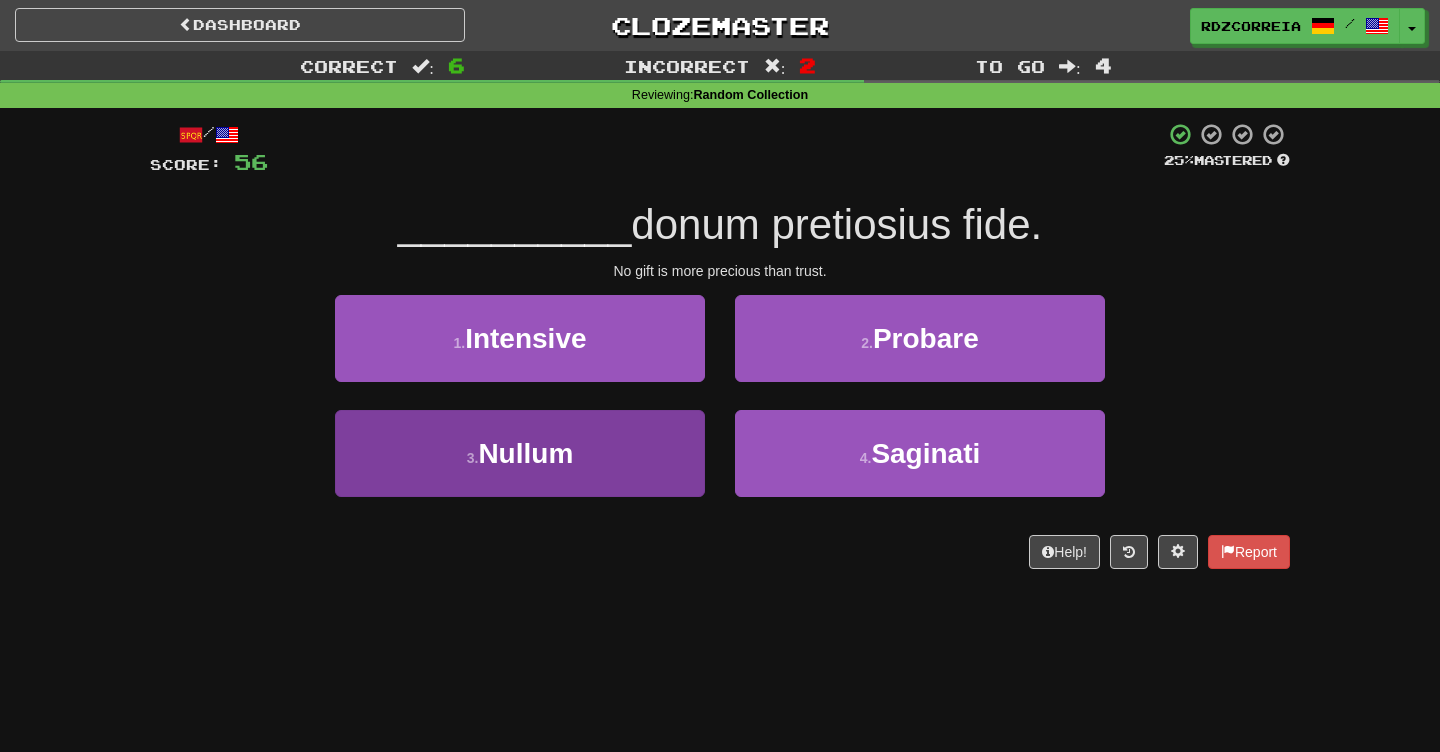 click on "3 .  Nullum" at bounding box center (520, 453) 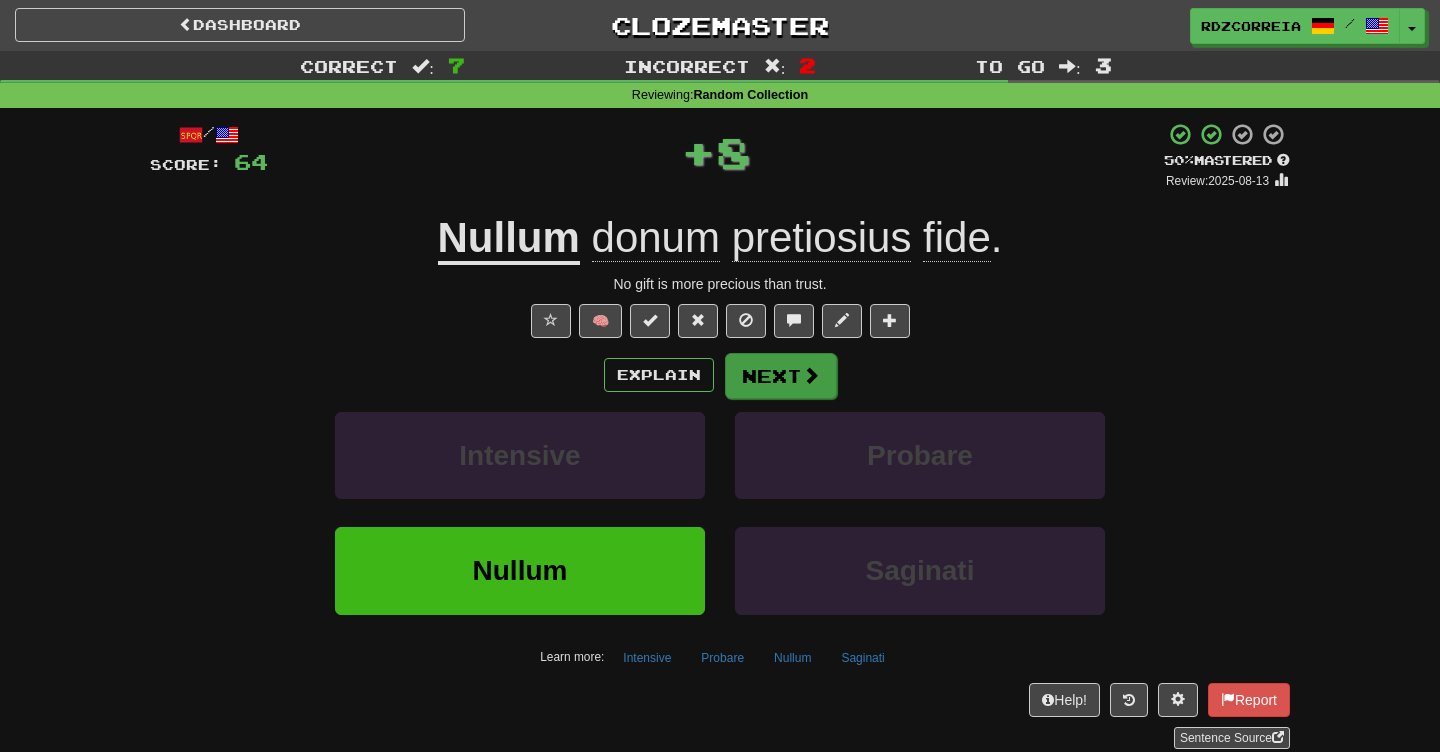 click on "Next" at bounding box center [781, 376] 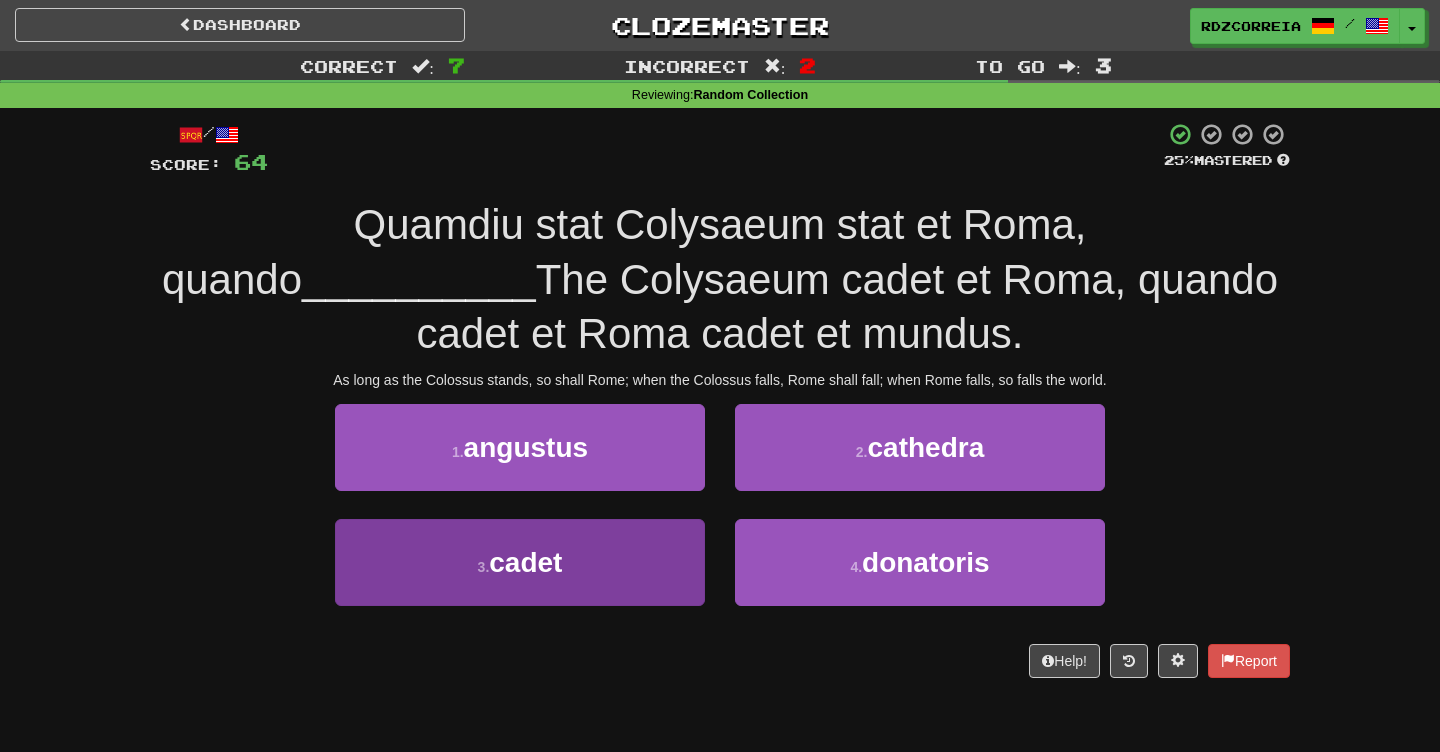 click on "3 .  cadet" at bounding box center [520, 562] 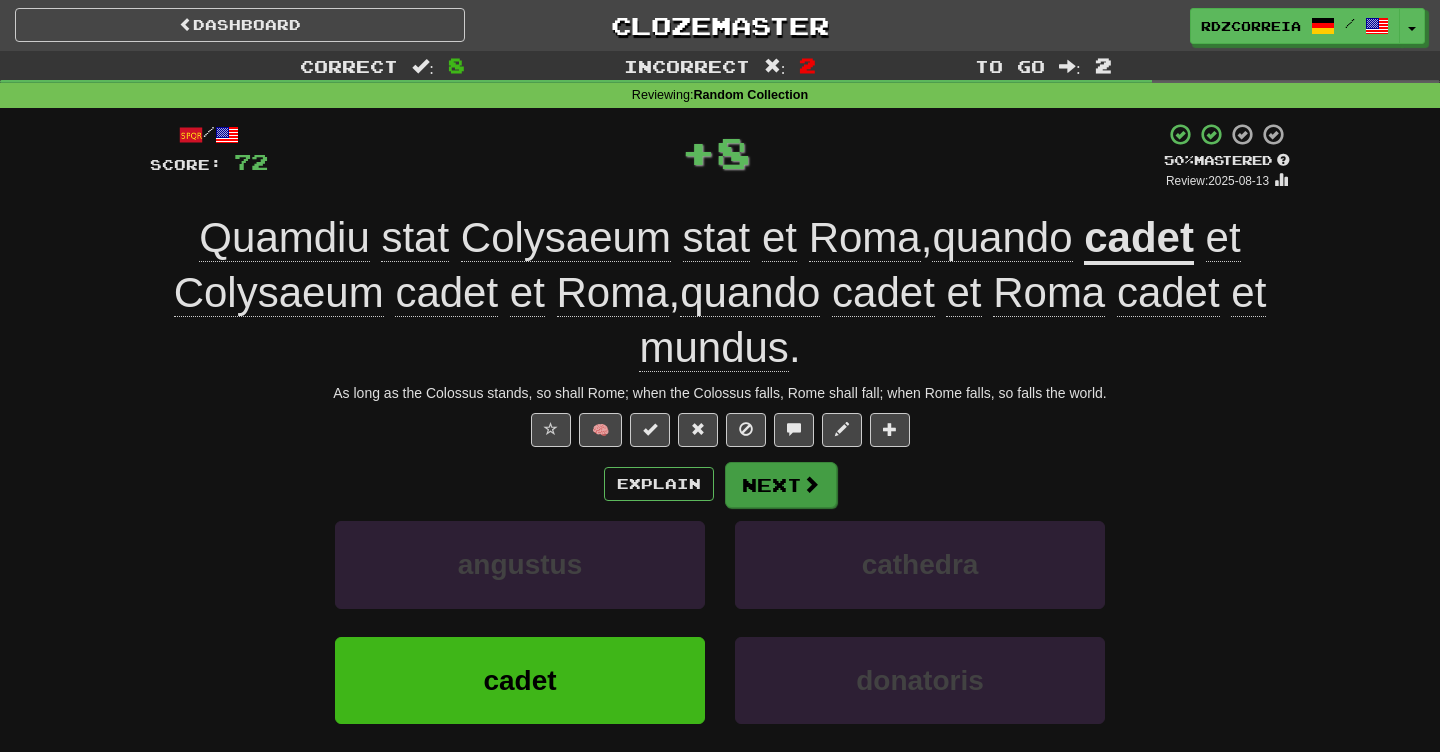 click on "Next" at bounding box center (781, 485) 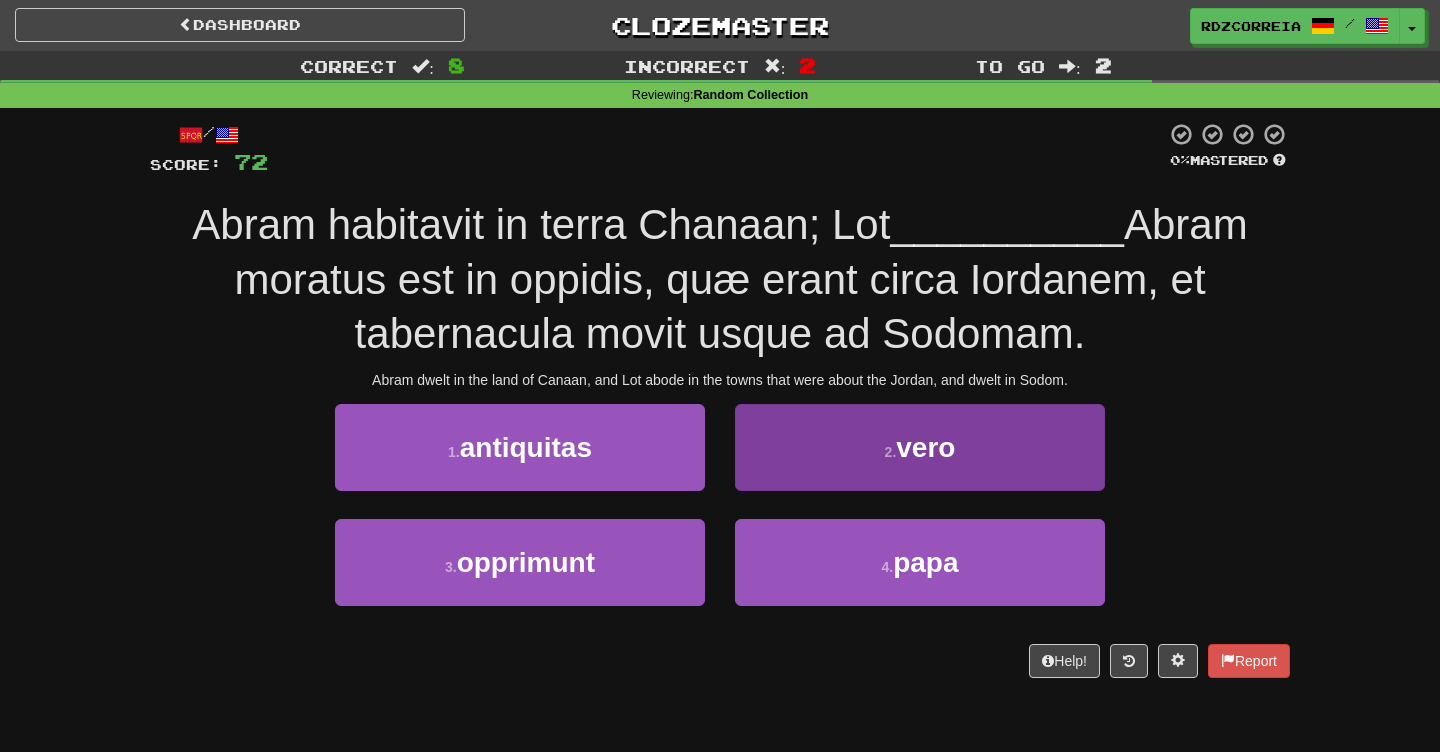 click on "2 .  vero" at bounding box center [920, 447] 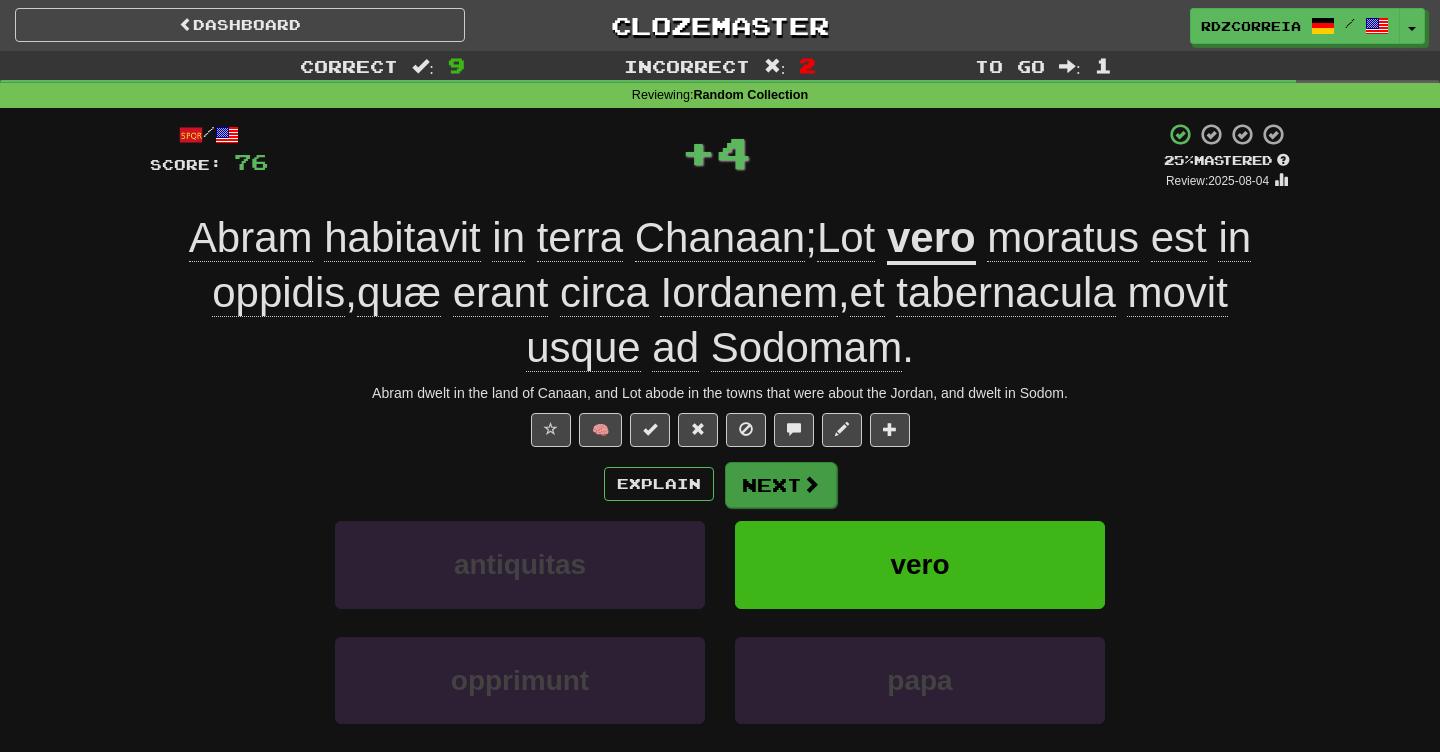 click on "Next" at bounding box center (781, 485) 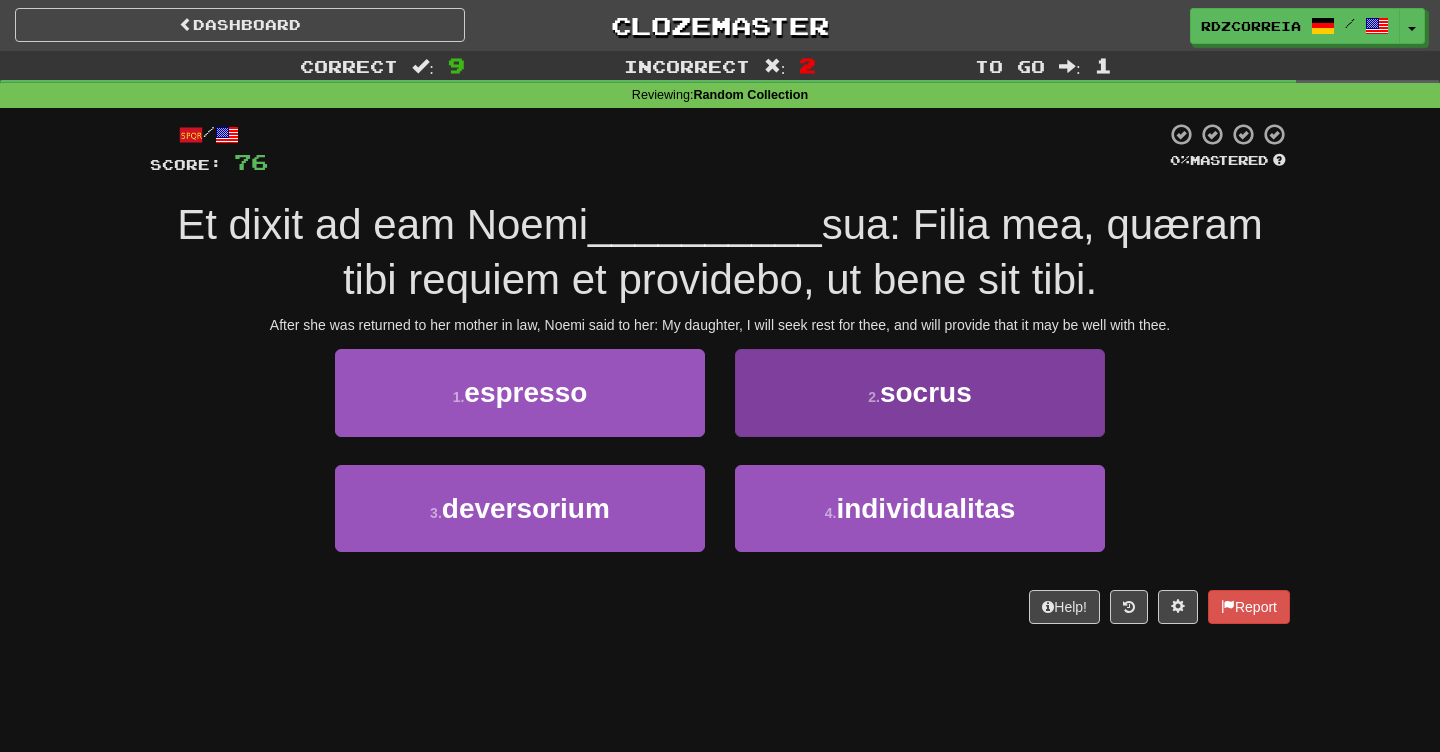 click on "2 .  socrus" at bounding box center [920, 392] 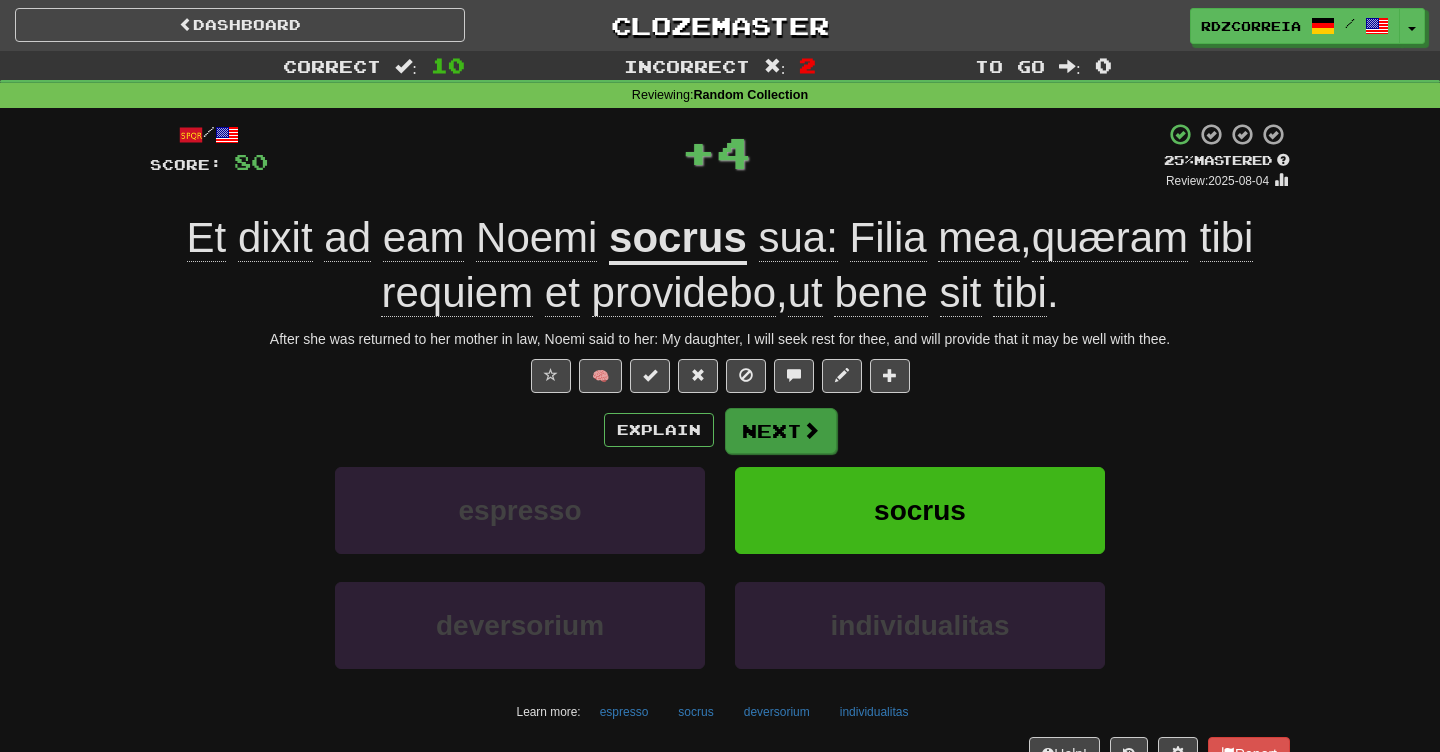 click on "Next" at bounding box center (781, 431) 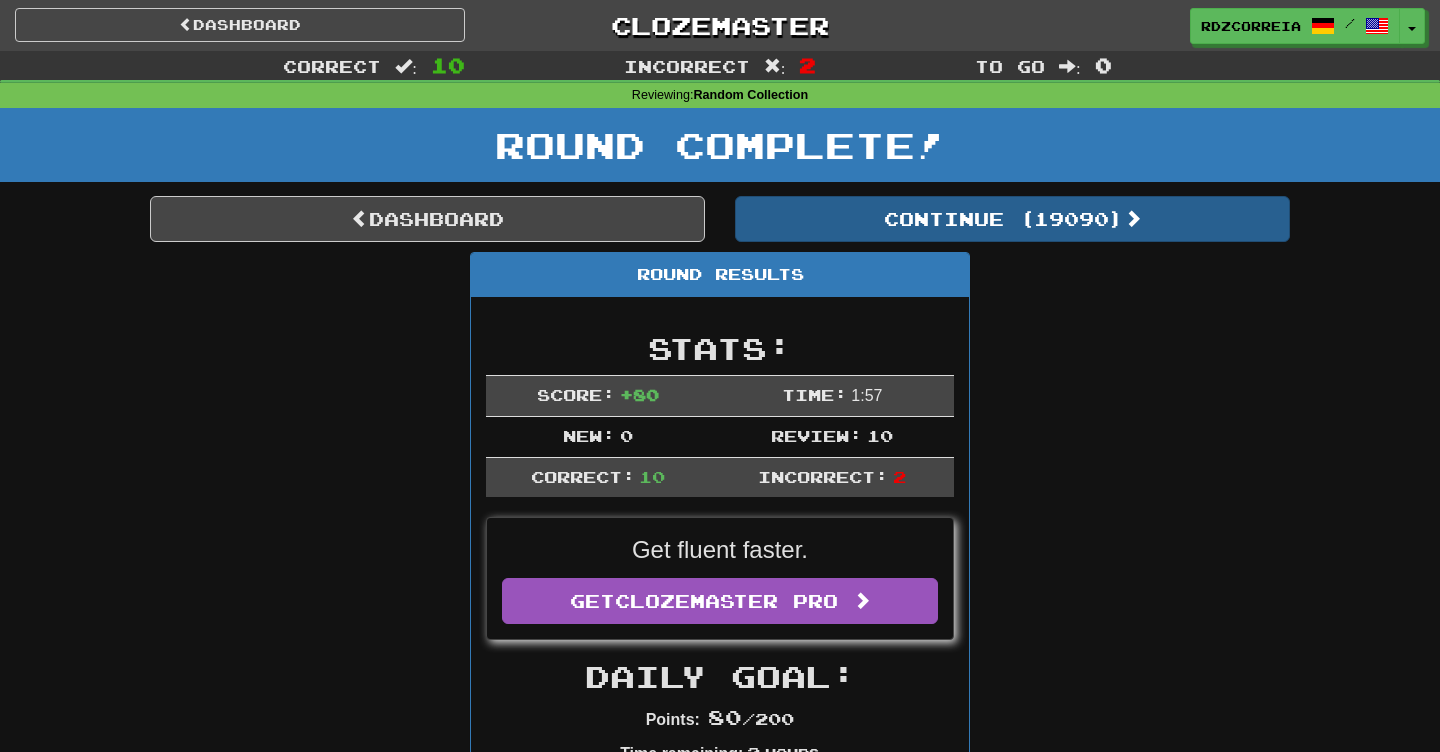 click on "Continue ( 19090 )" at bounding box center (1012, 219) 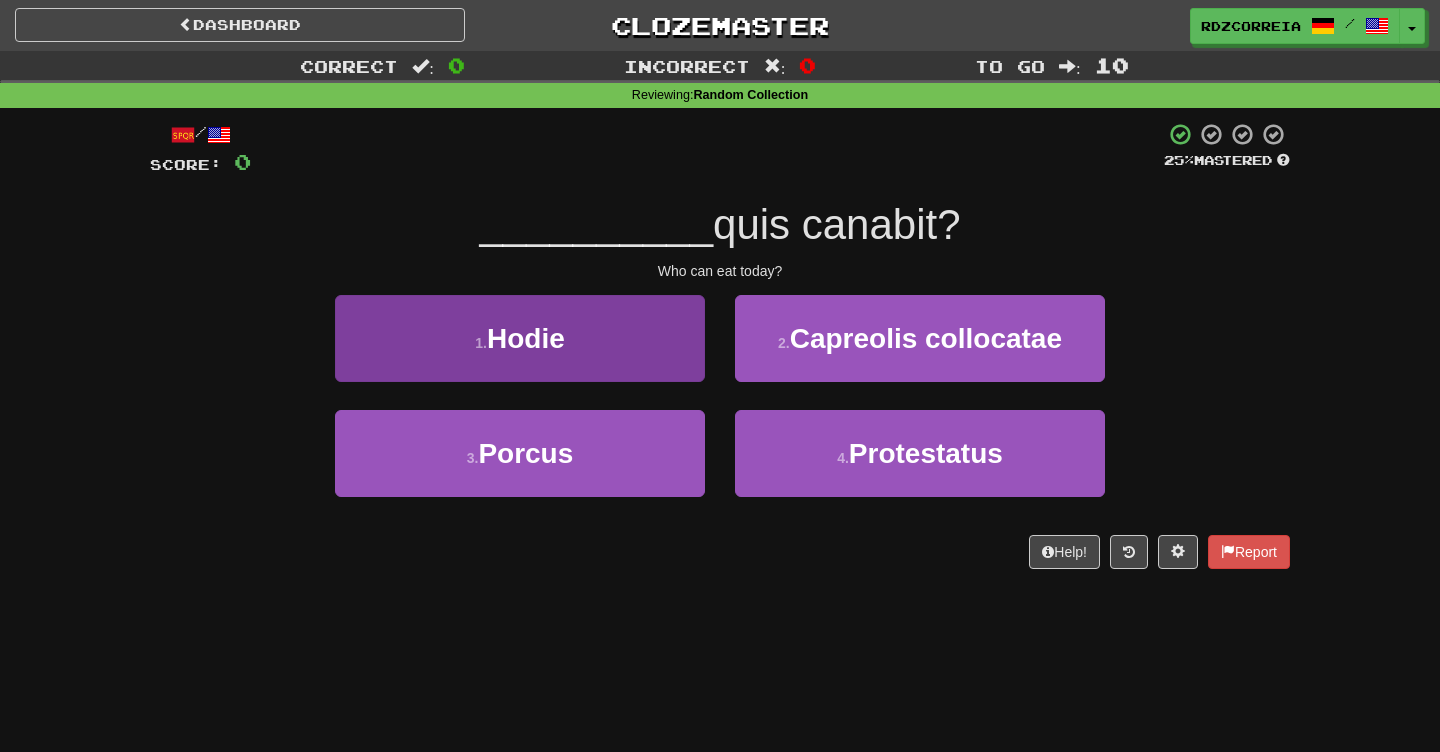 click on "1 .  Hodie" at bounding box center (520, 338) 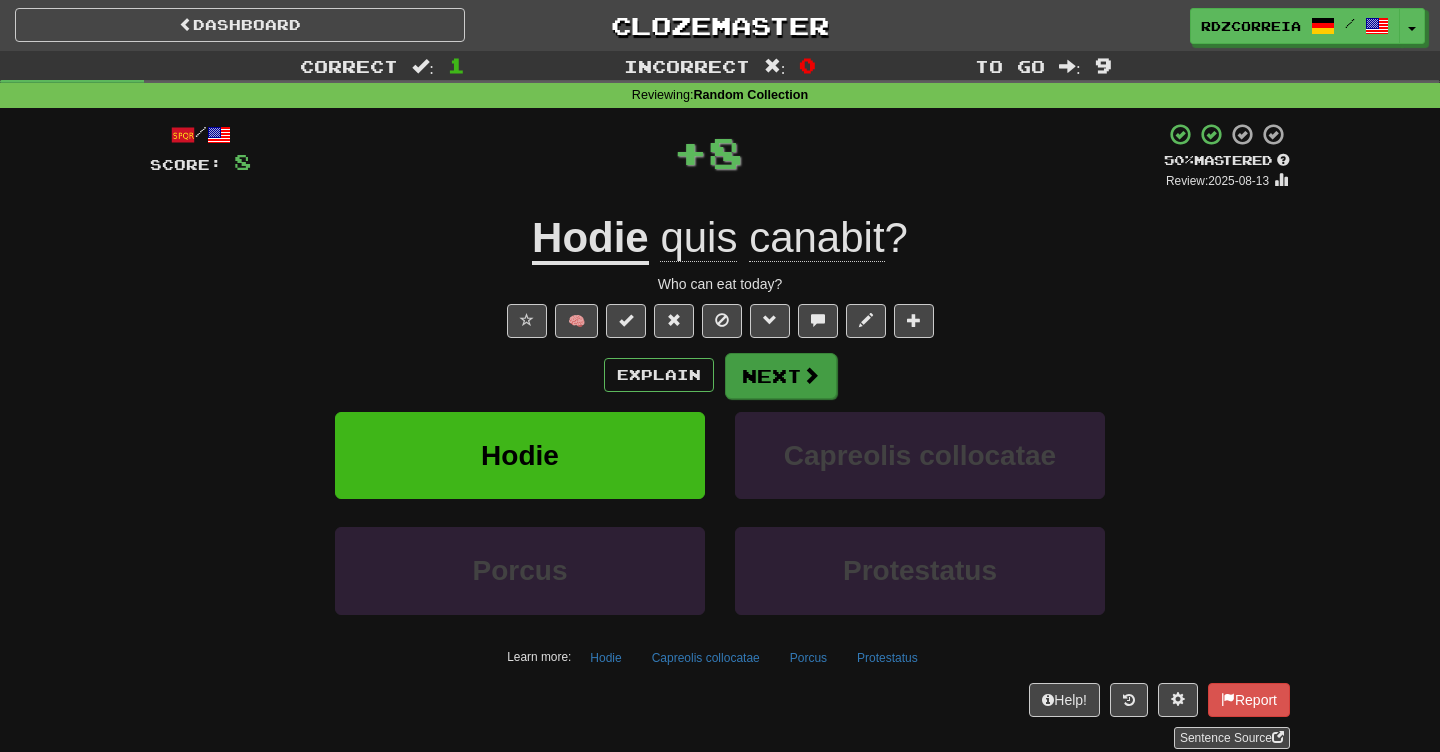 click on "Next" at bounding box center (781, 376) 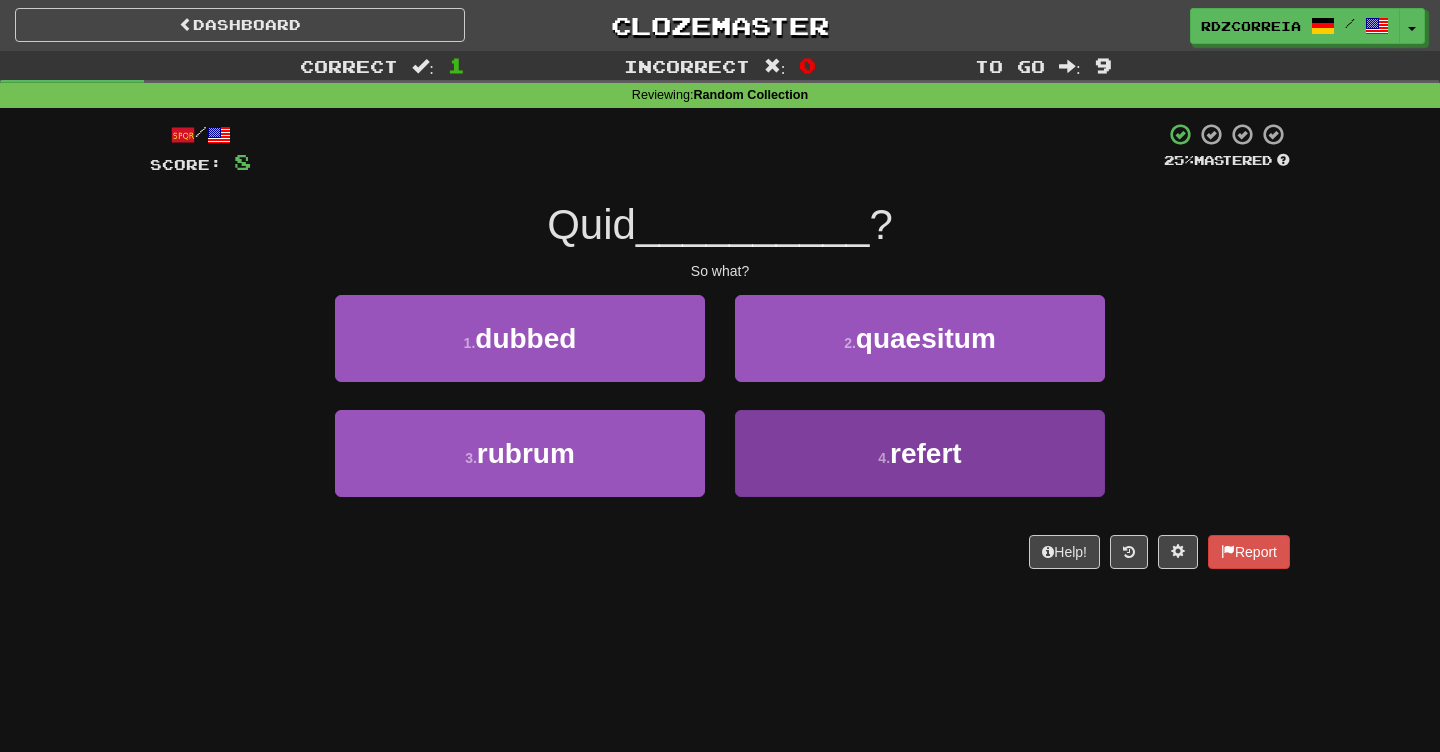 click on "4 .  refert" at bounding box center (920, 453) 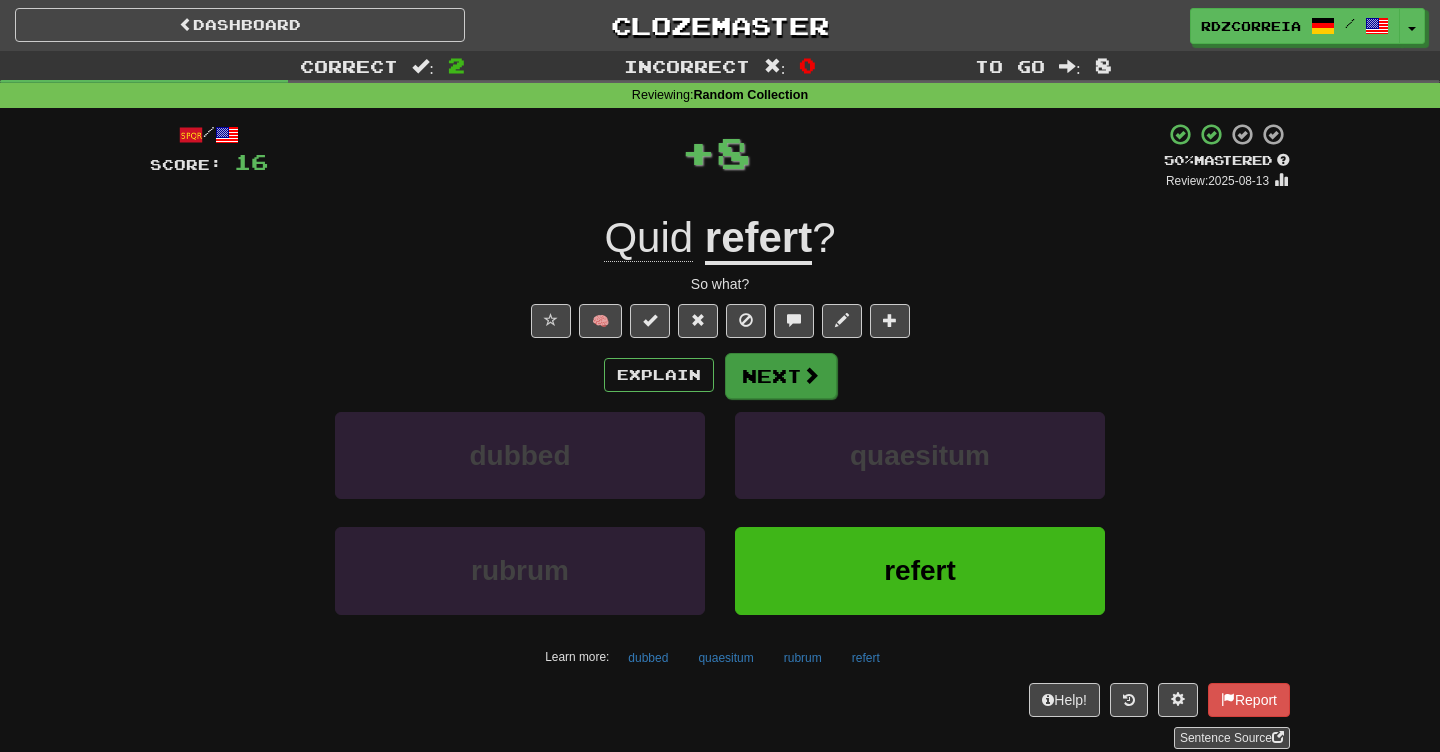 click on "Next" at bounding box center [781, 376] 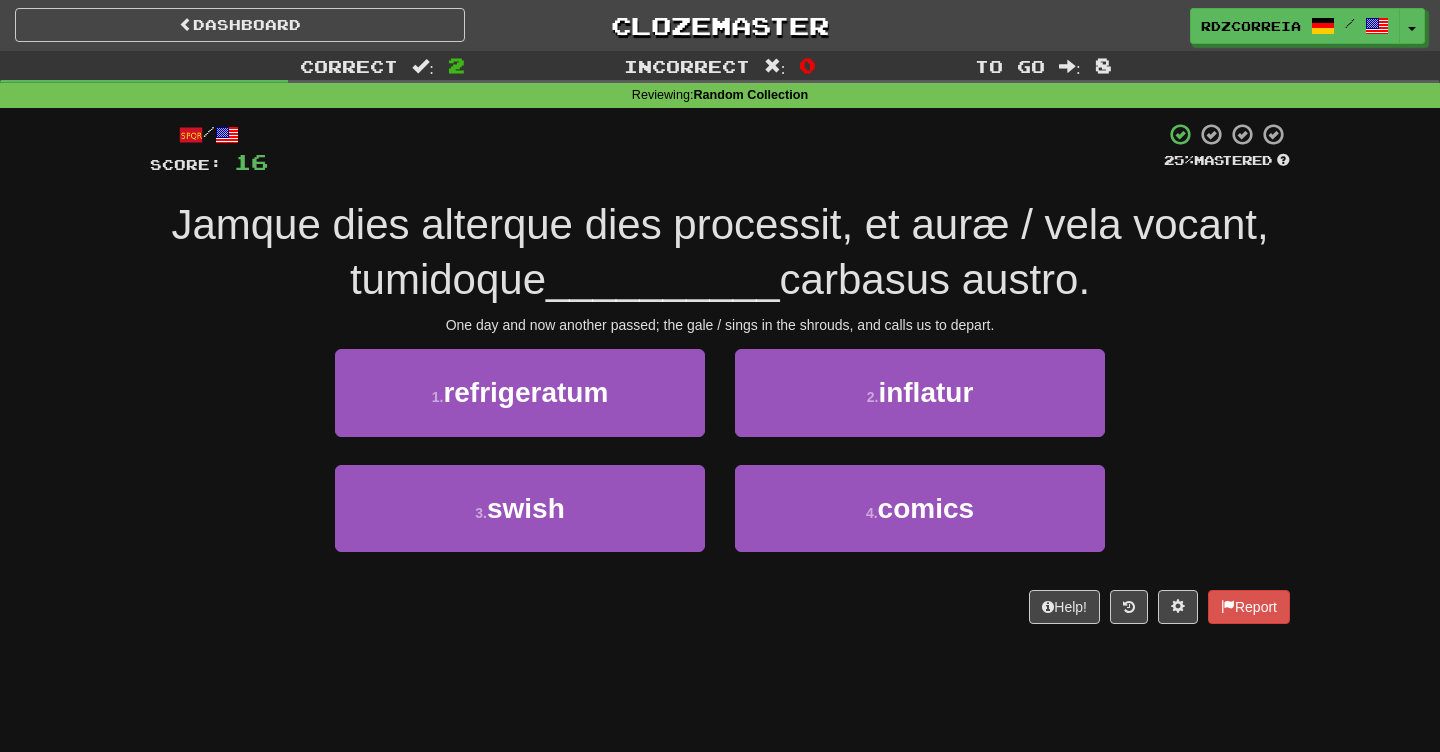 click on "2 .  inflatur" at bounding box center [920, 392] 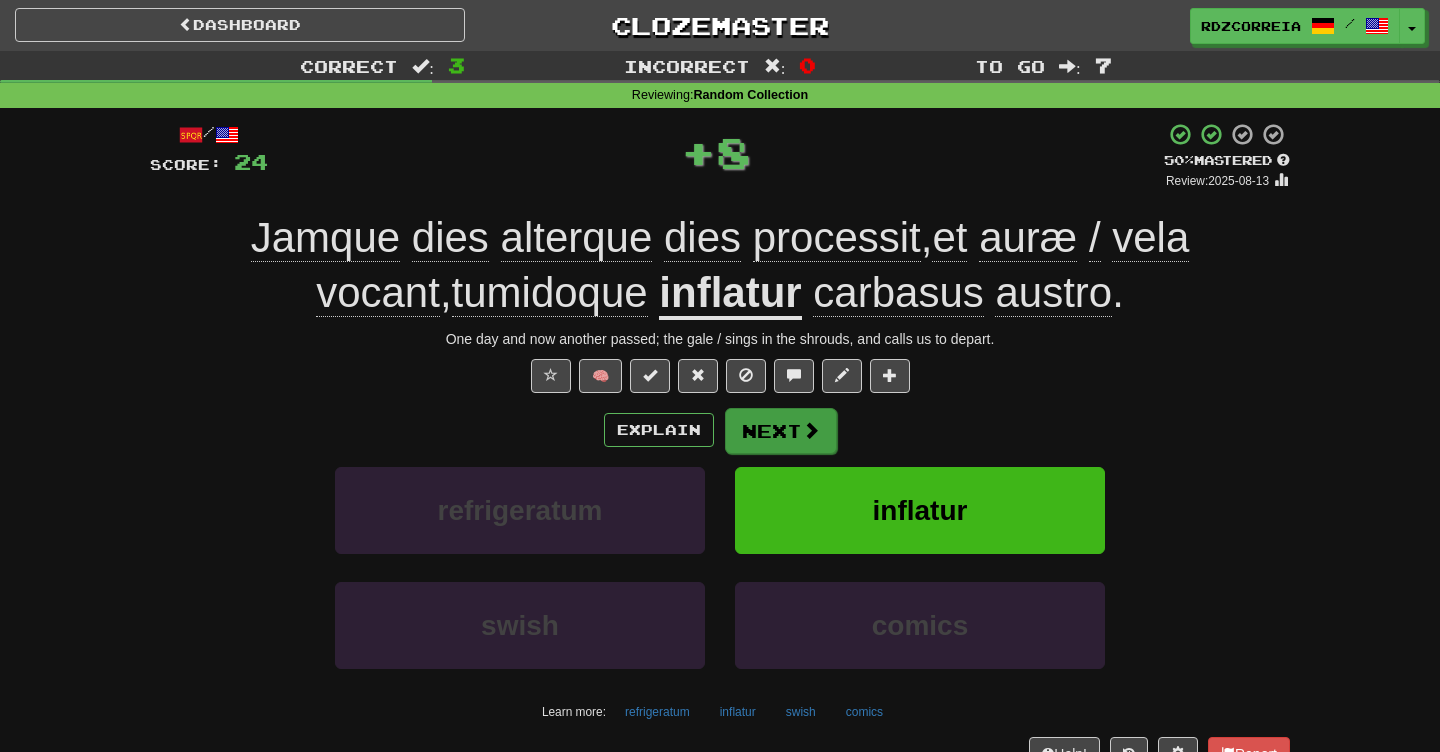 click on "Next" at bounding box center [781, 431] 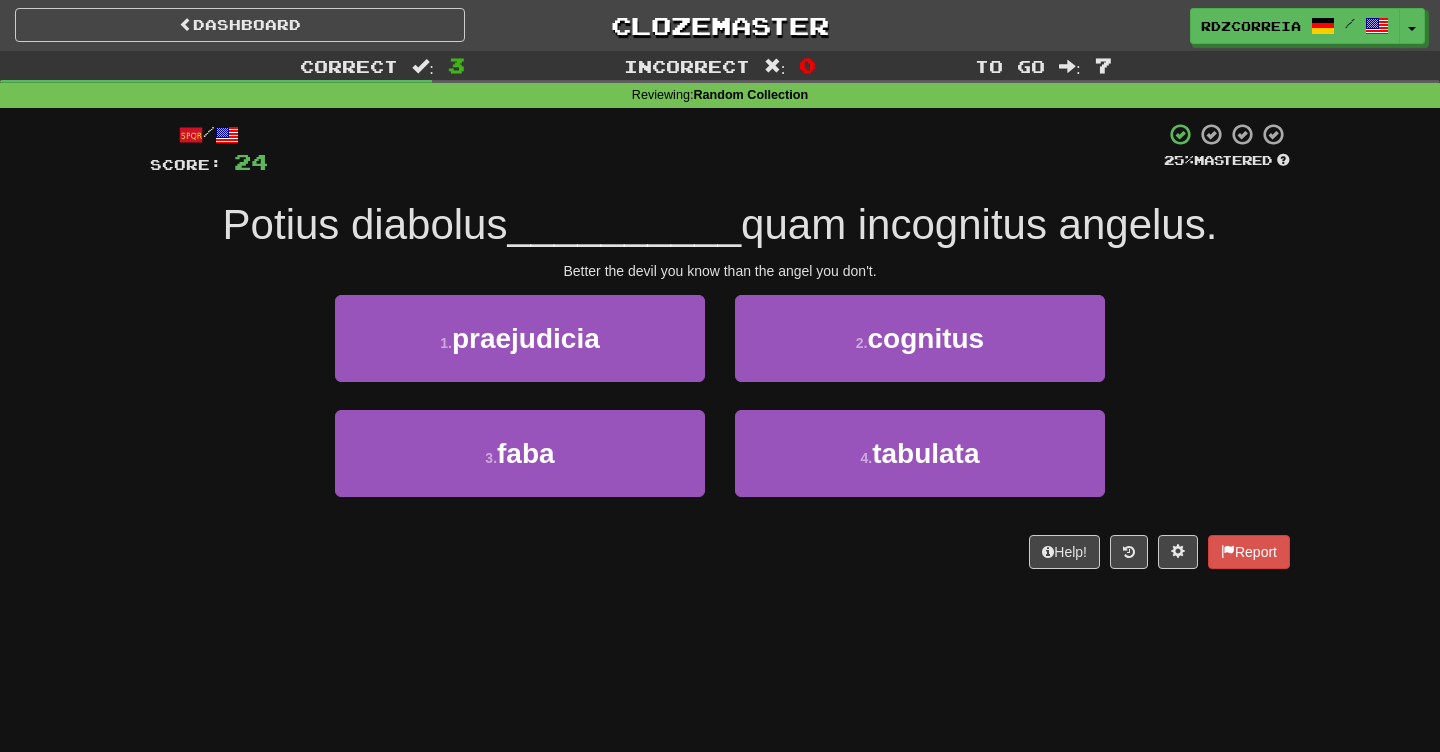 click on "2 .  cognitus" at bounding box center (920, 352) 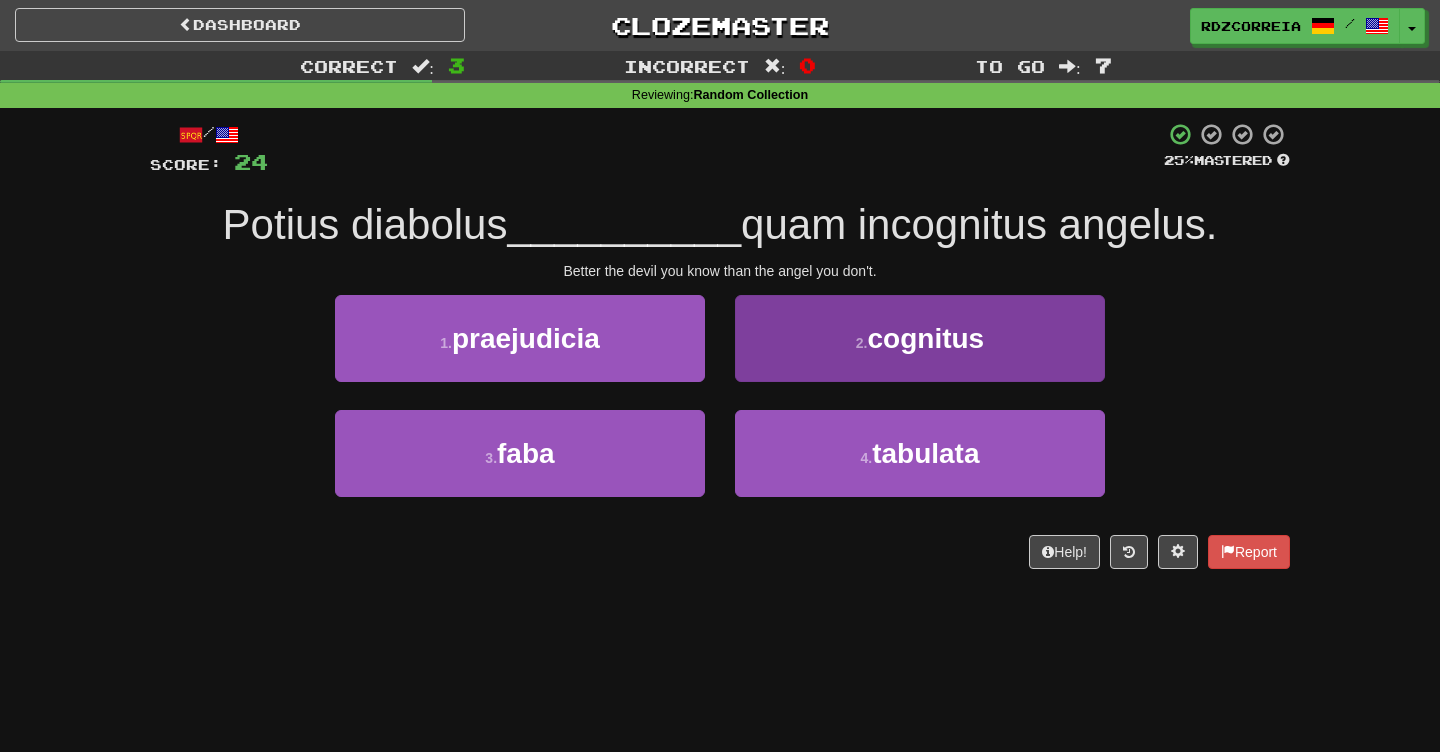 click on "2 .  cognitus" at bounding box center [920, 338] 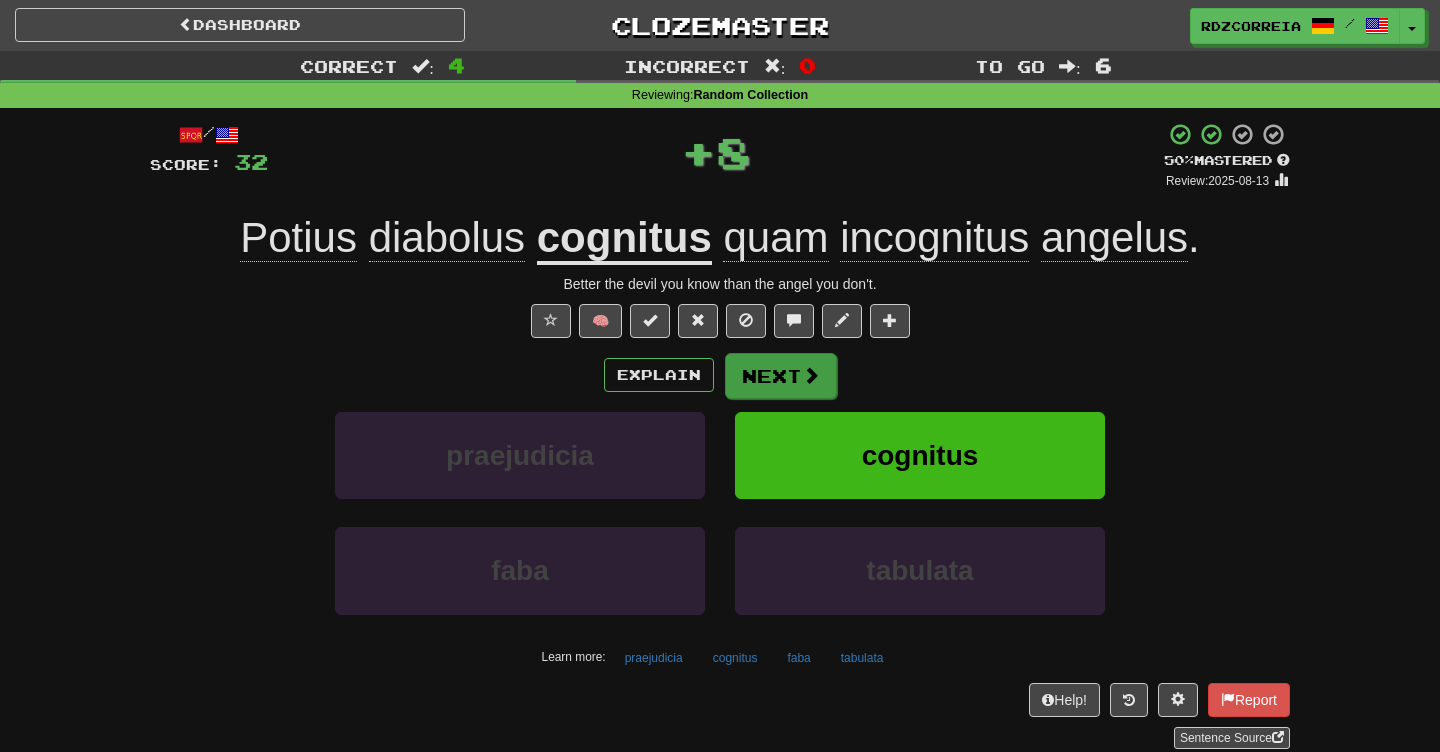 click on "Next" at bounding box center [781, 376] 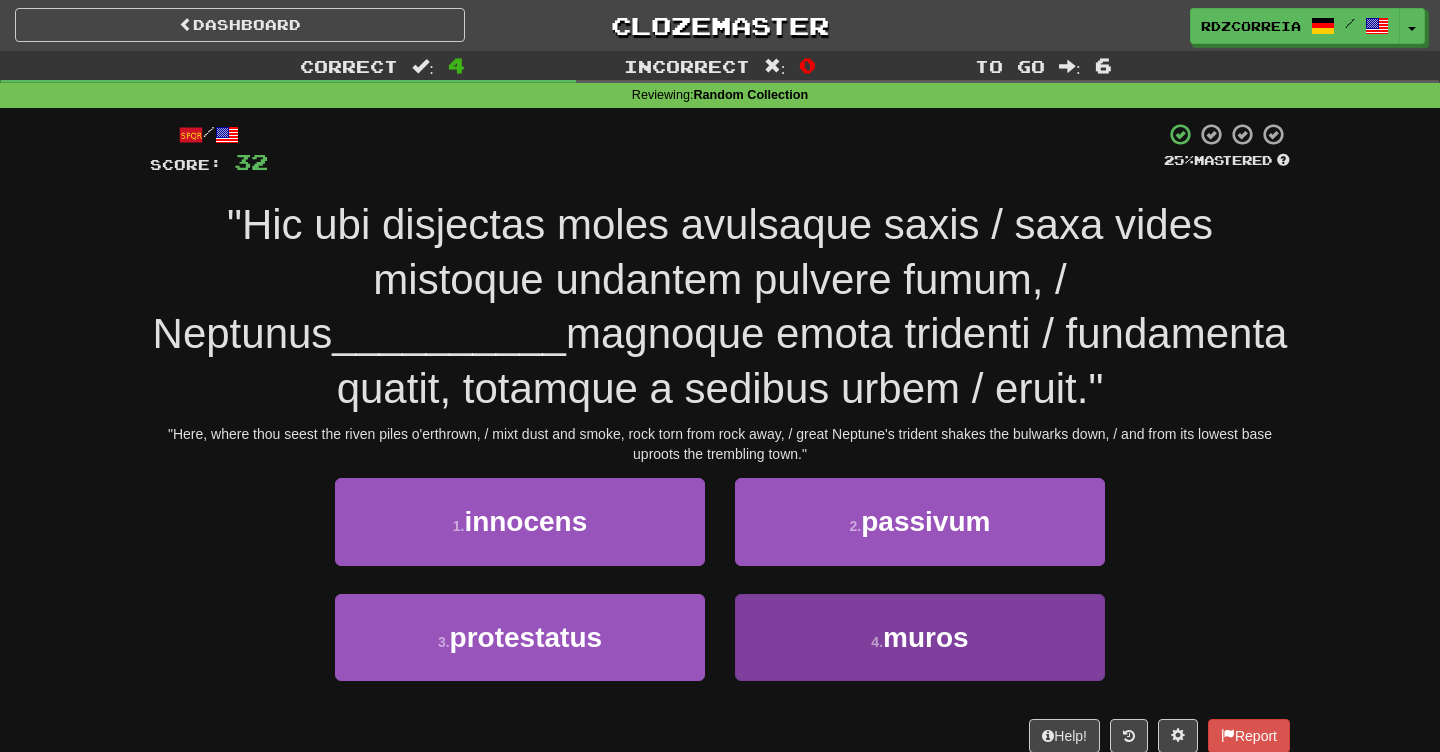 click on "4 .  muros" at bounding box center [920, 637] 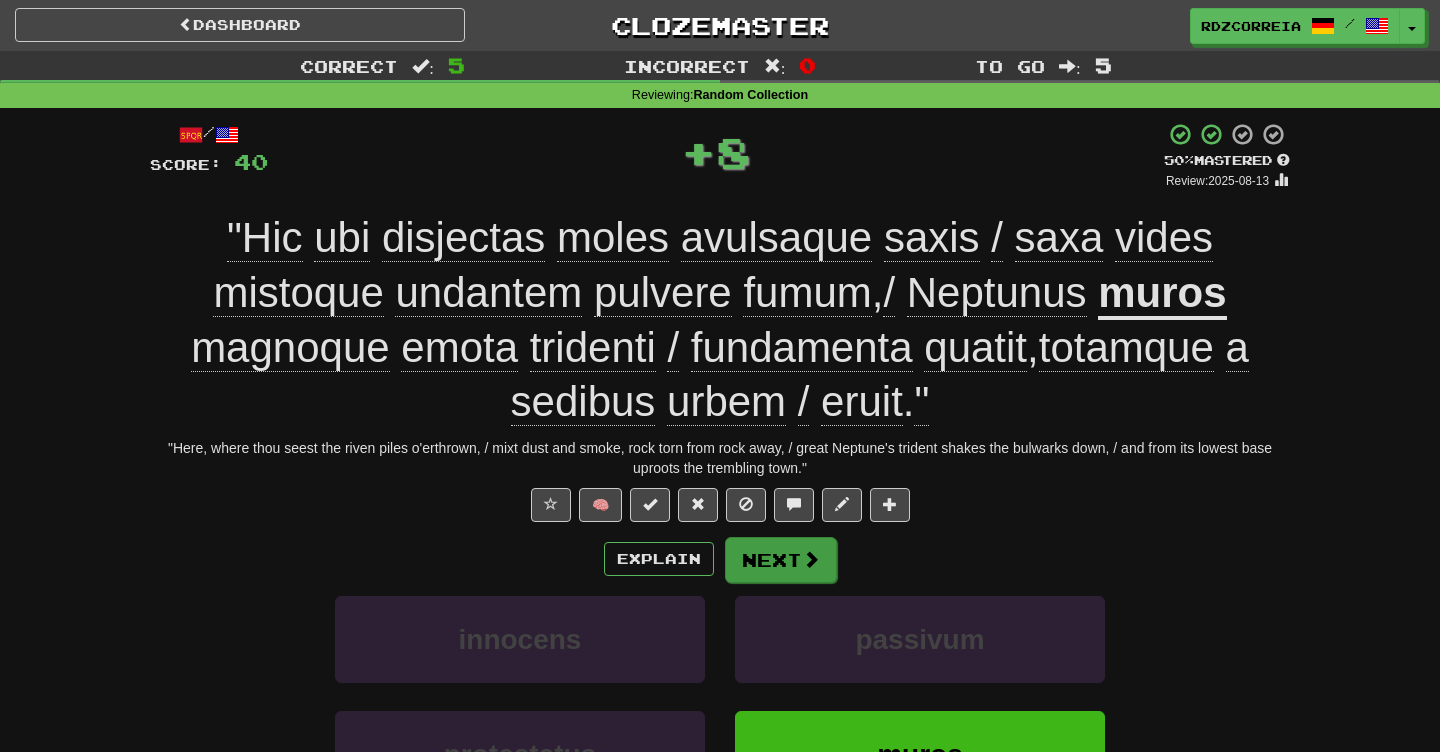 click at bounding box center [811, 559] 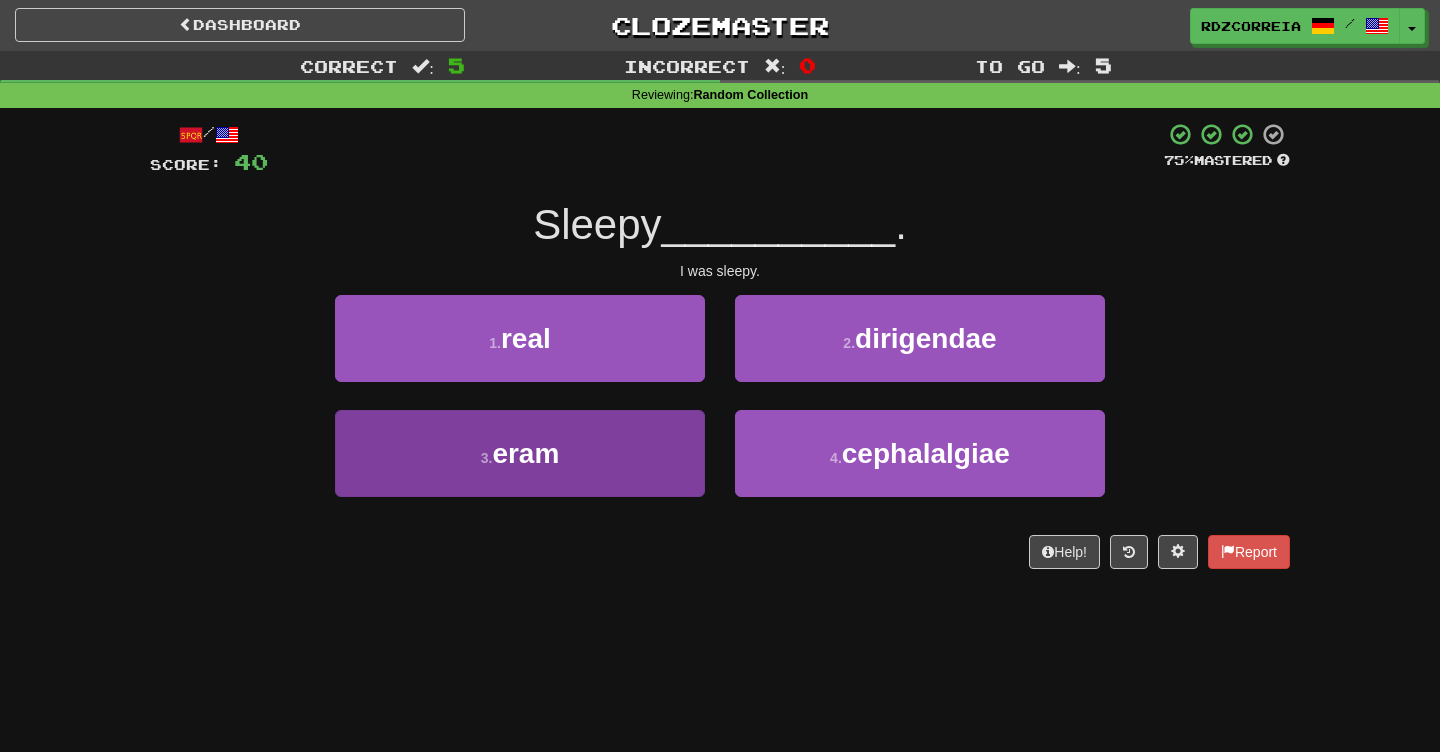 click on "3 .  eram" at bounding box center [520, 453] 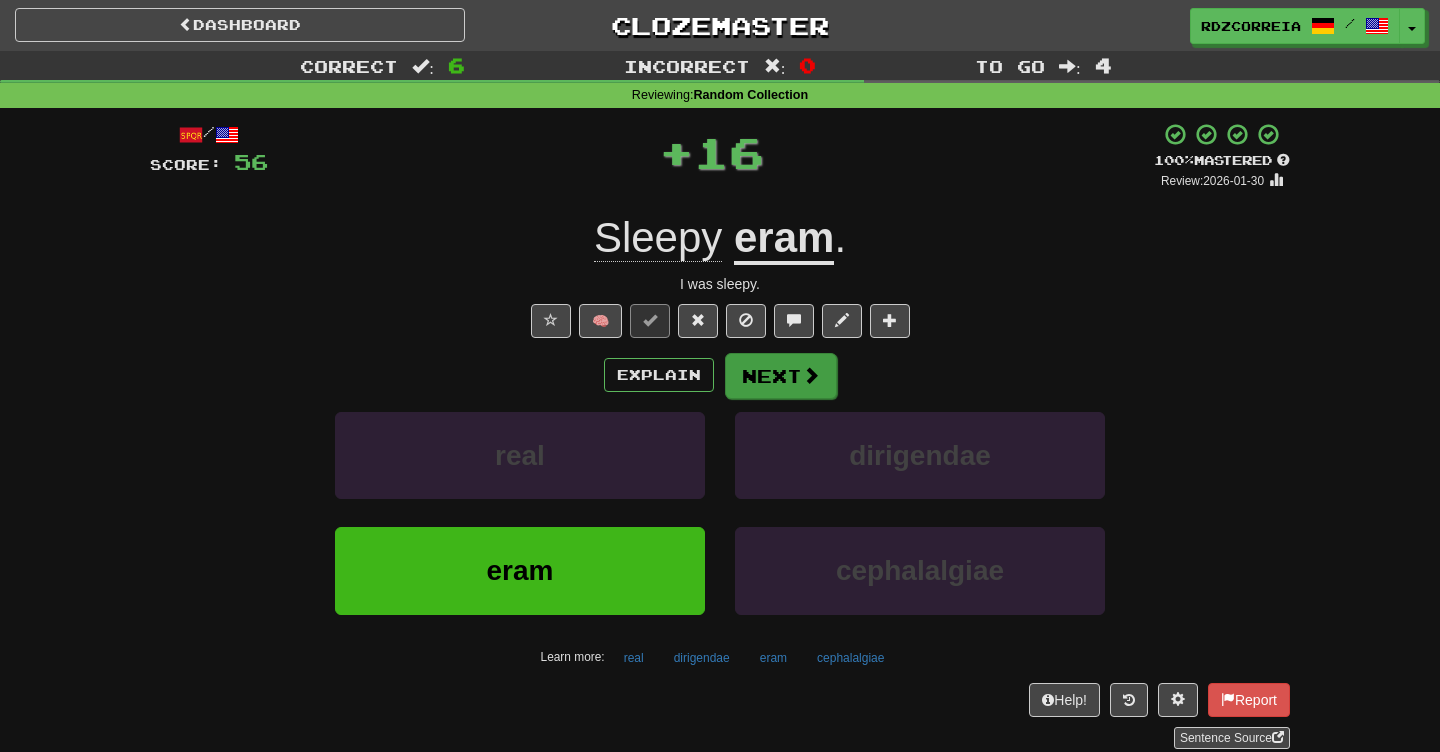 click on "Next" at bounding box center [781, 376] 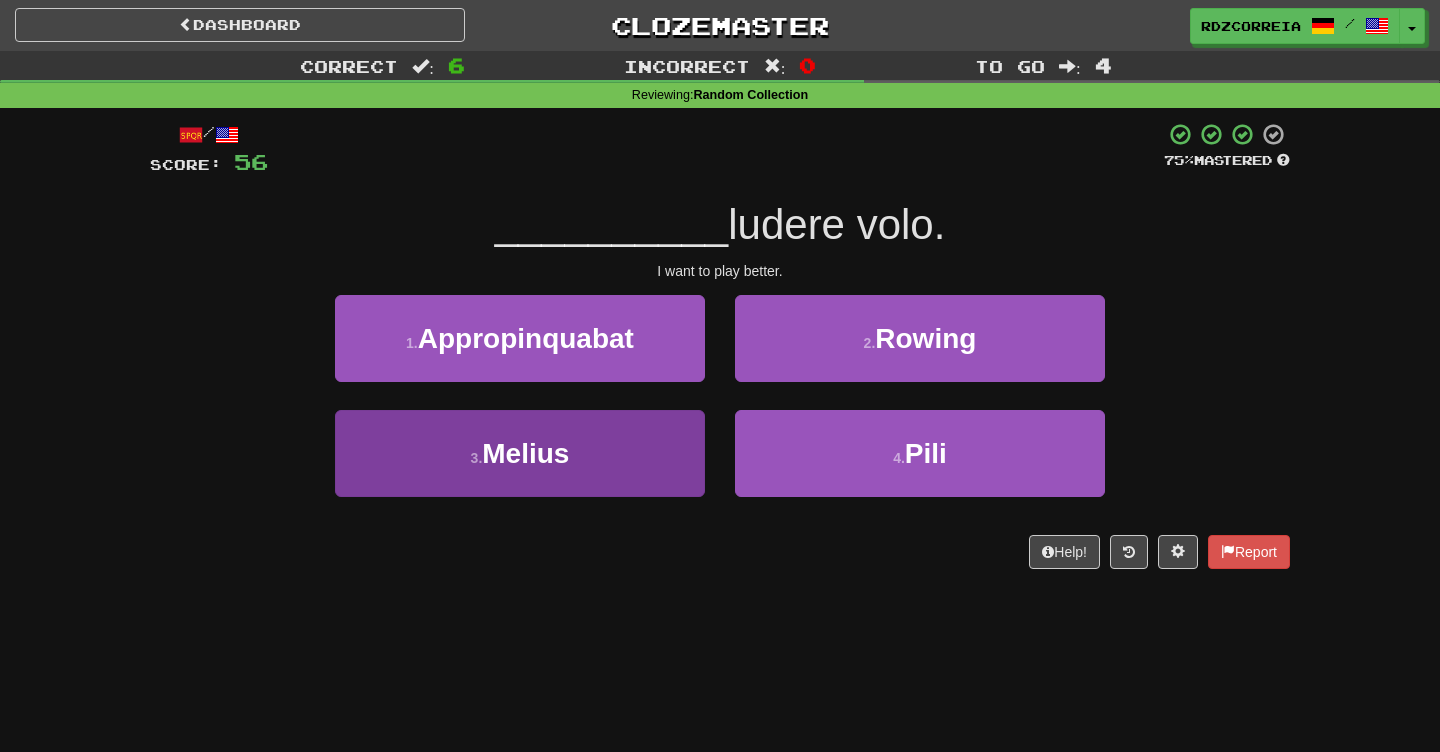 click on "3 .  Melius" at bounding box center [520, 453] 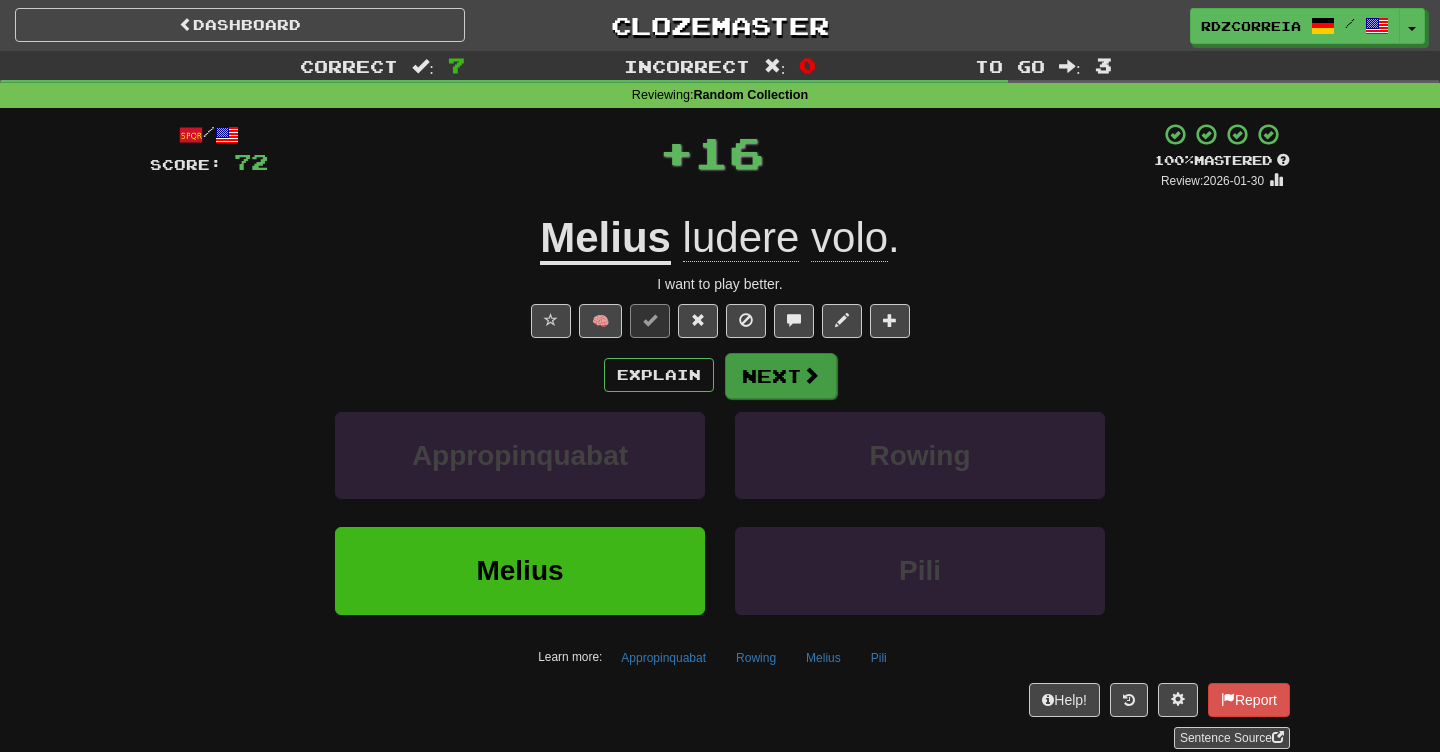 click on "Next" at bounding box center (781, 376) 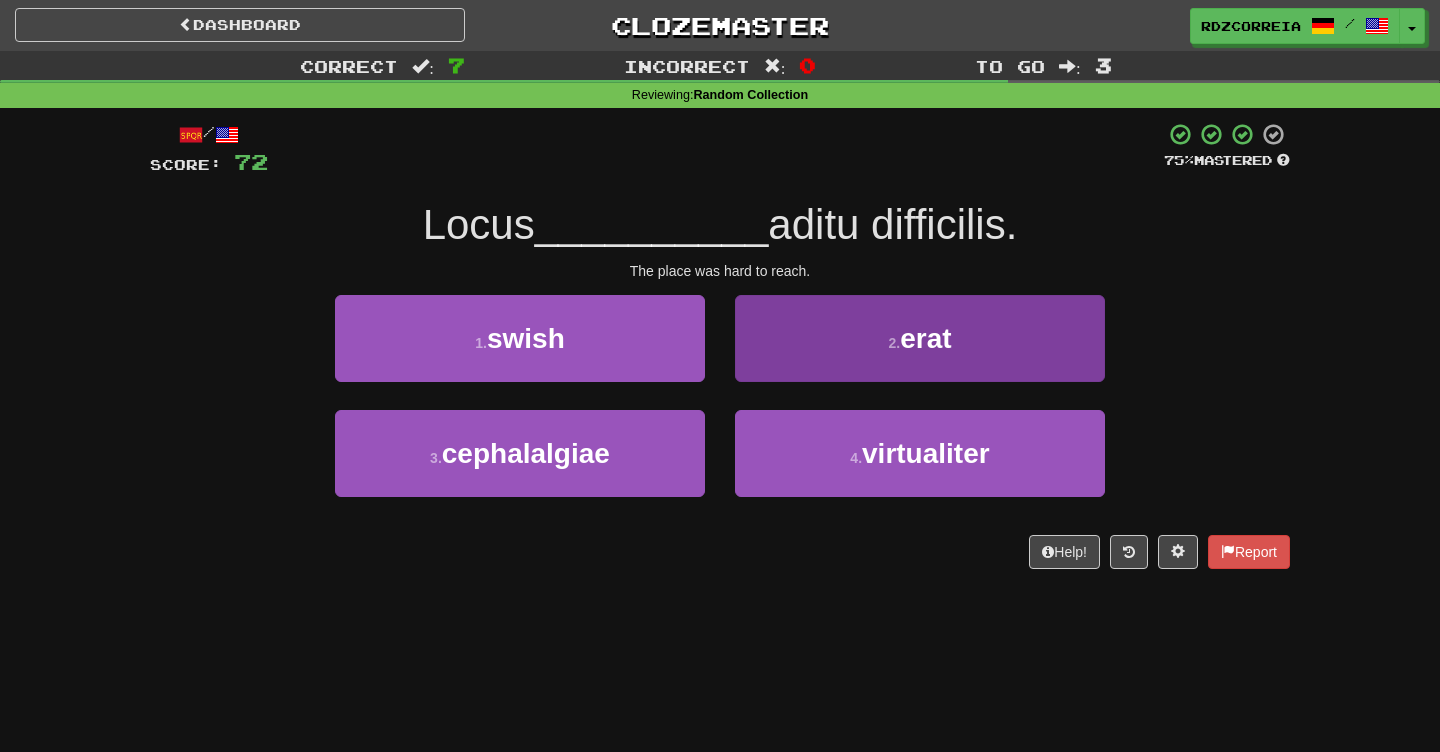 click on "2 .  erat" at bounding box center [920, 338] 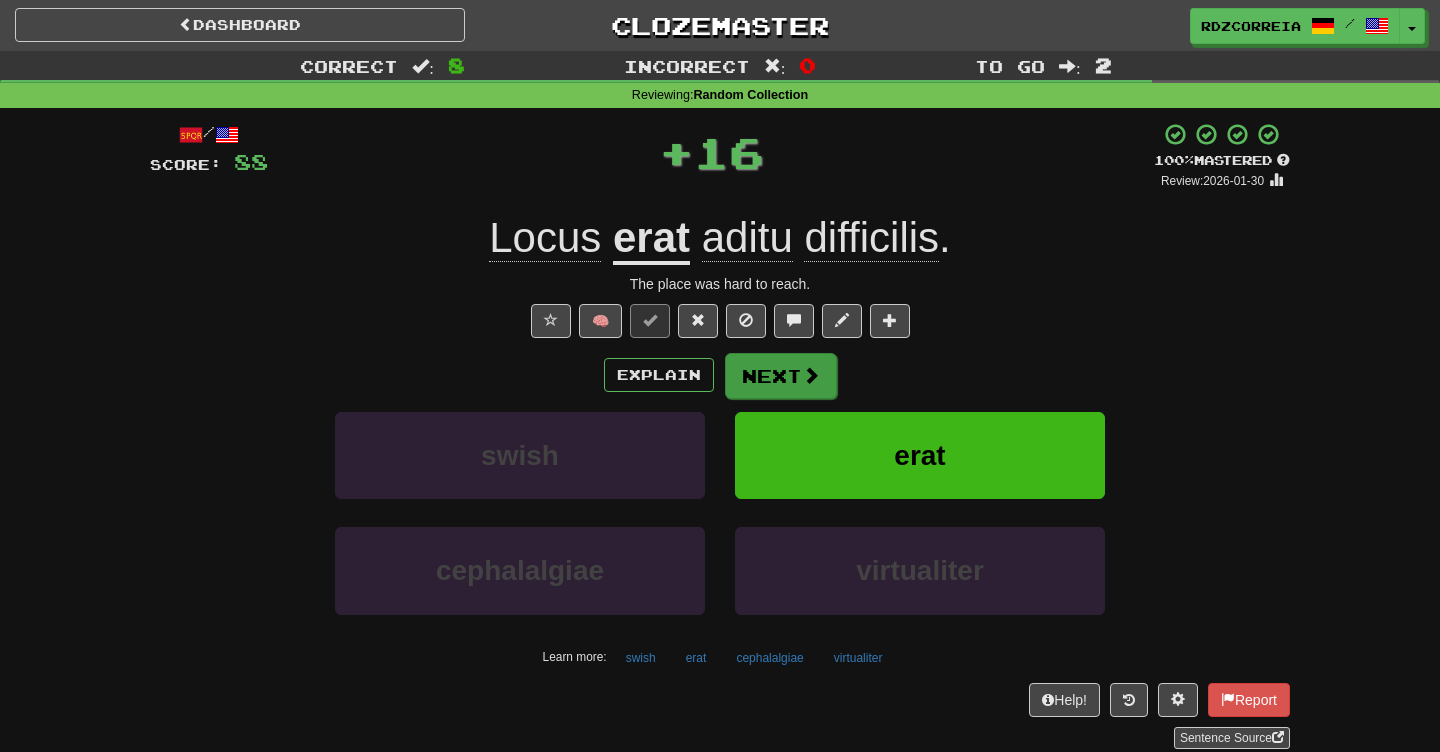 click on "Next" at bounding box center [781, 376] 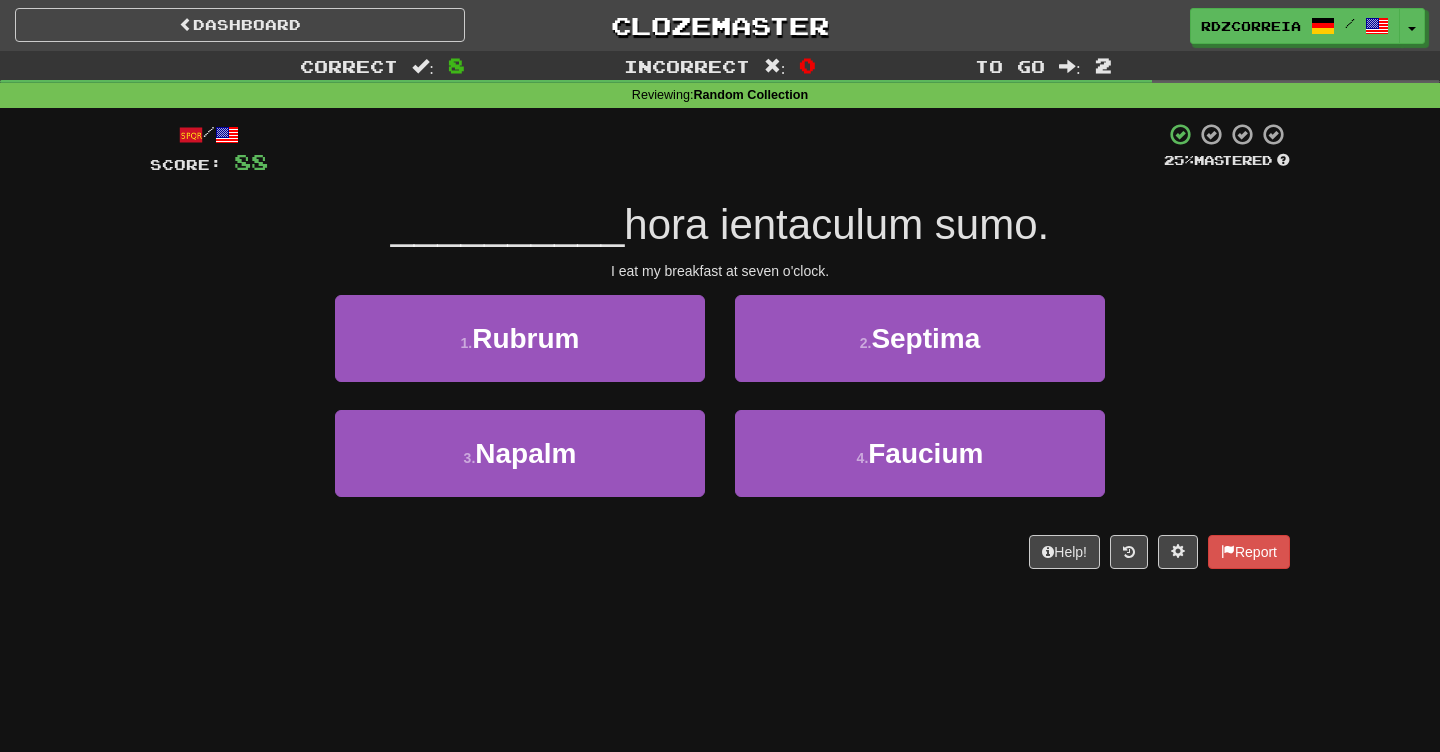 click on "2 .  Septima" at bounding box center [920, 338] 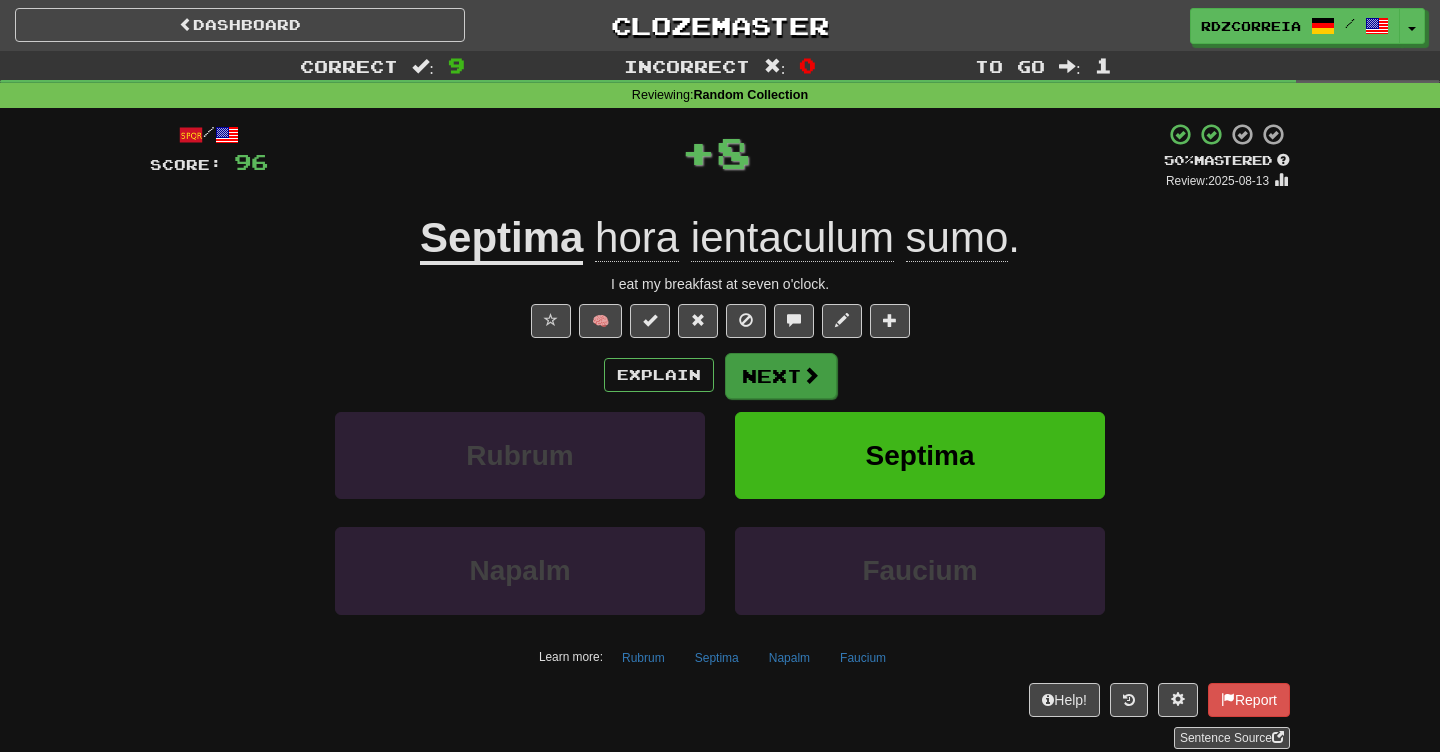 click on "Next" at bounding box center [781, 376] 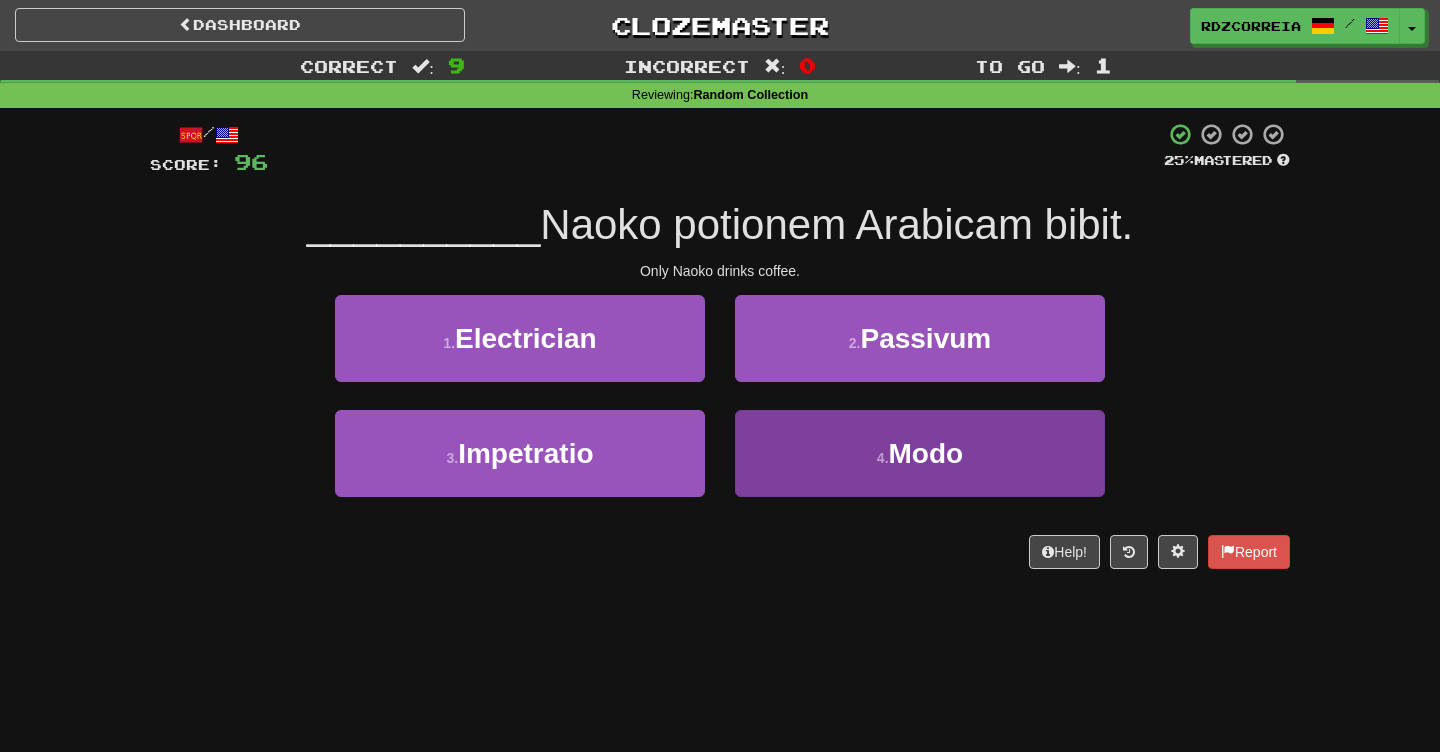 click on "4 .  Modo" at bounding box center [920, 453] 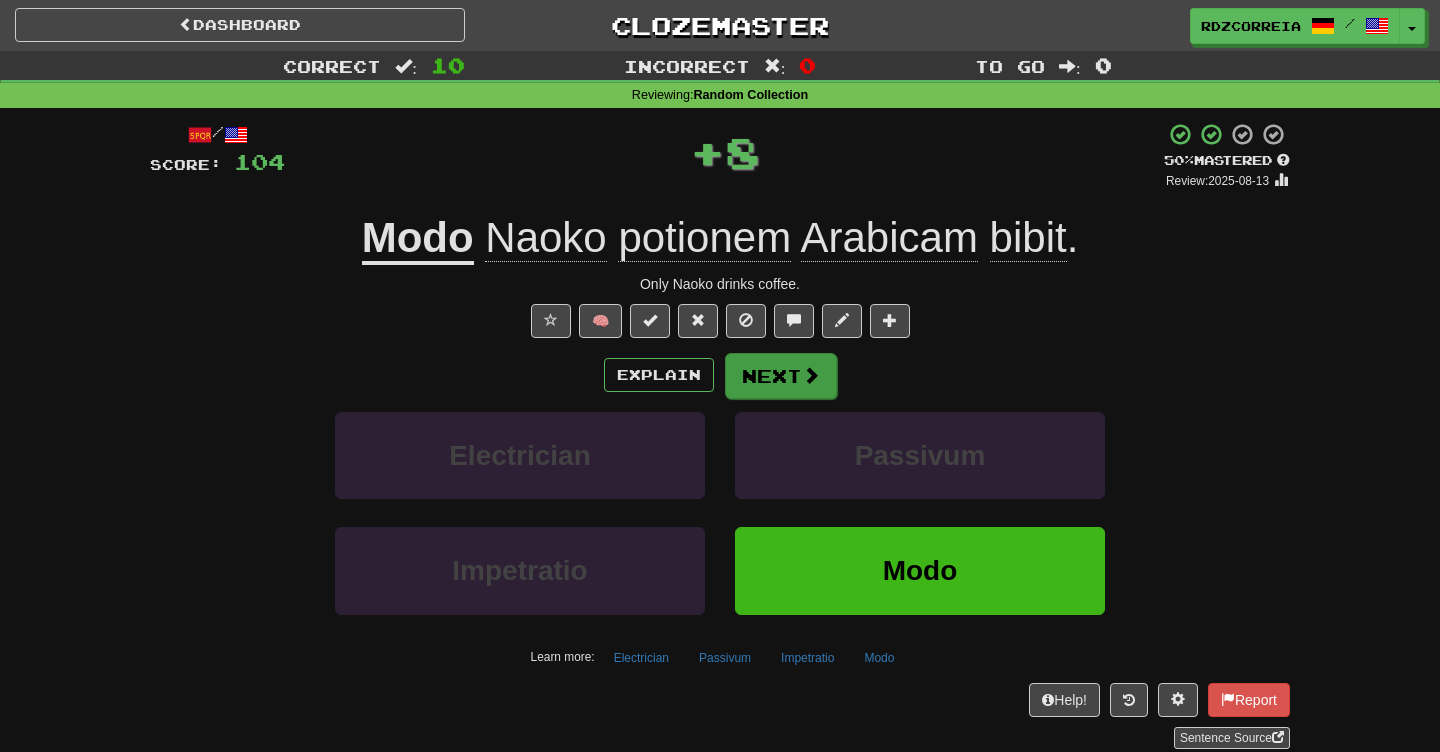 click on "Next" at bounding box center (781, 376) 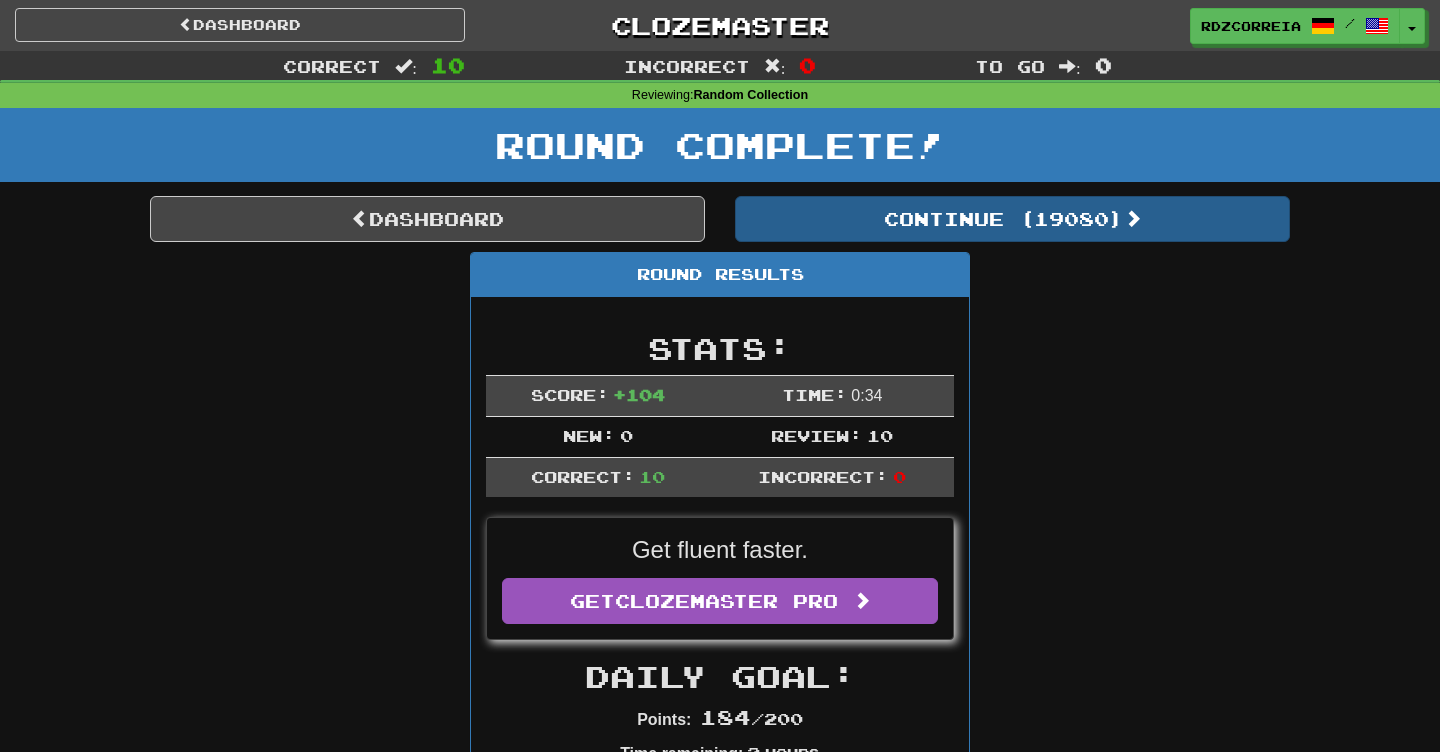 click on "Continue ( 19080 )" at bounding box center (1012, 219) 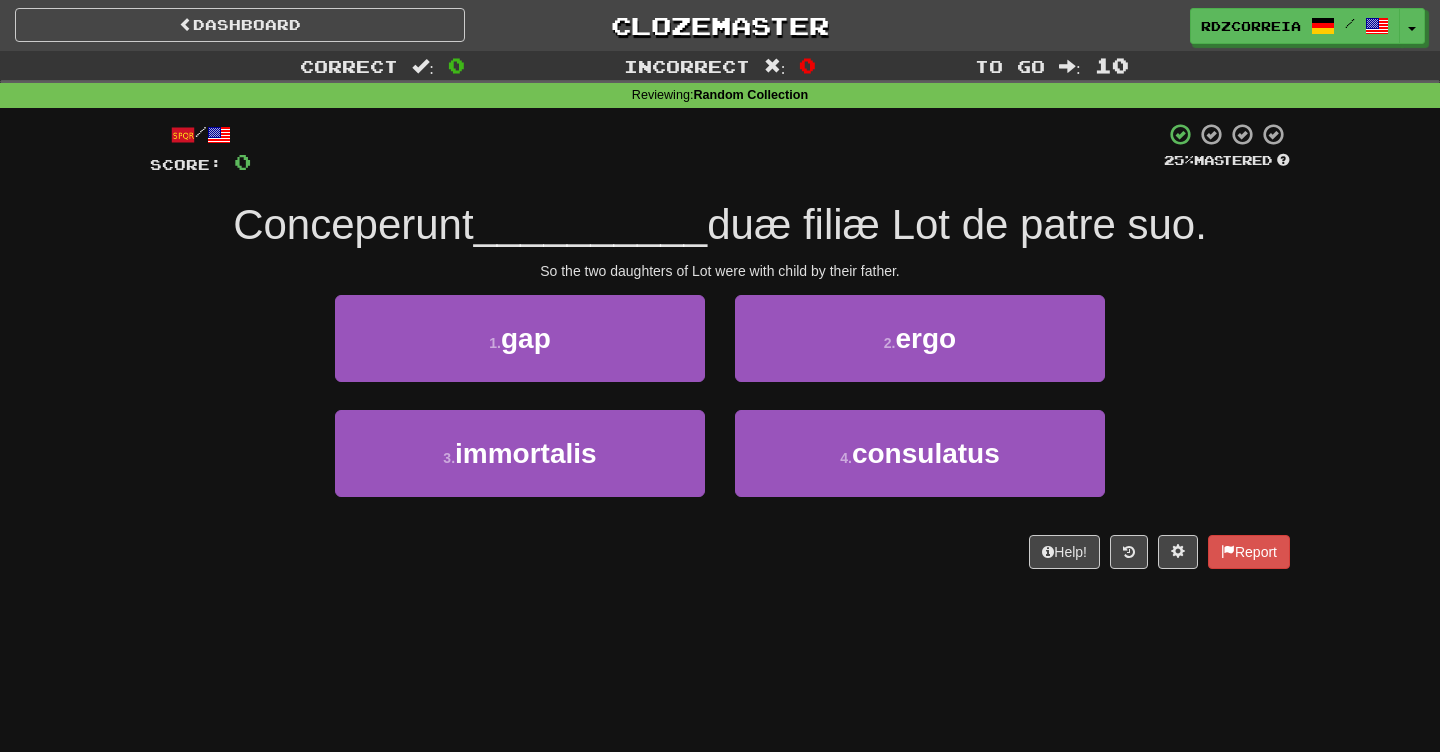 click on "So the two daughters of Lot were with child by their father." at bounding box center (720, 271) 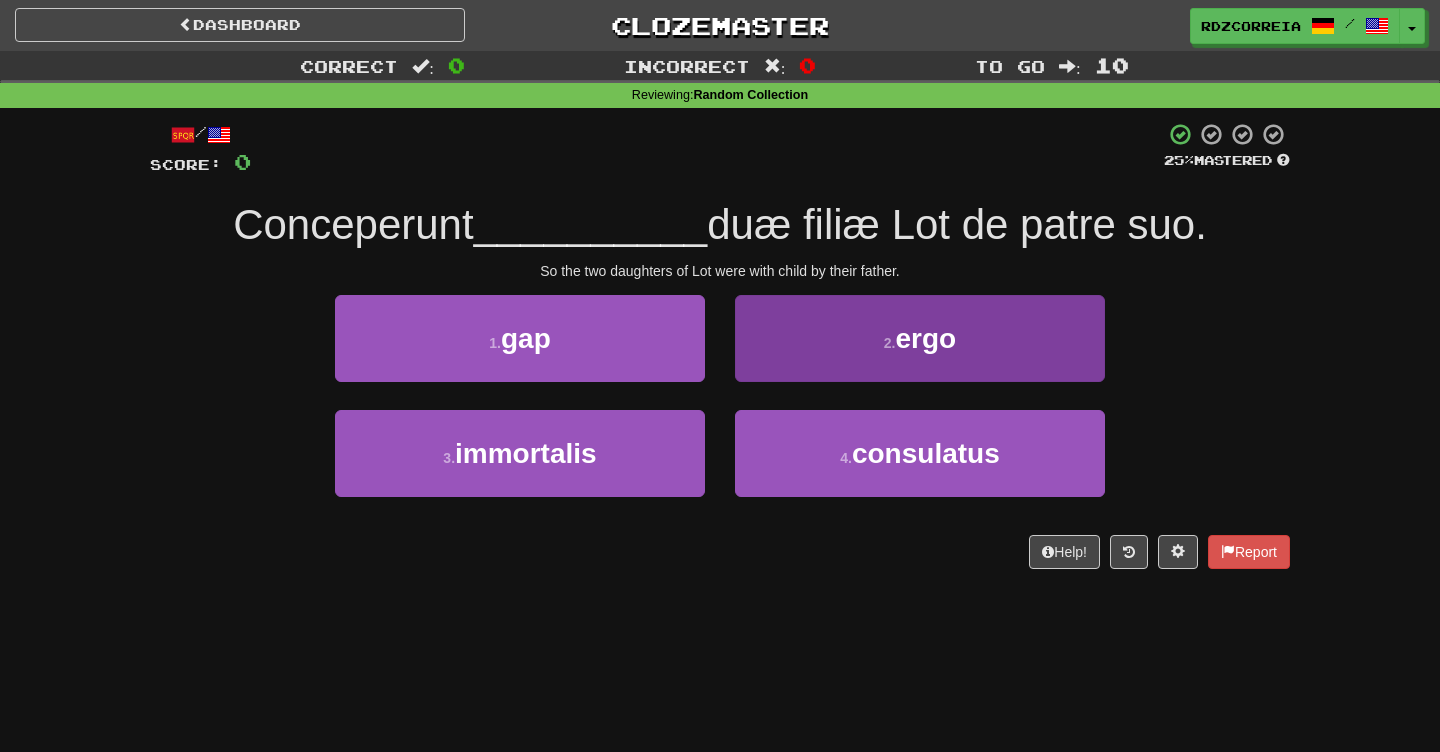 click on "ergo" at bounding box center [926, 338] 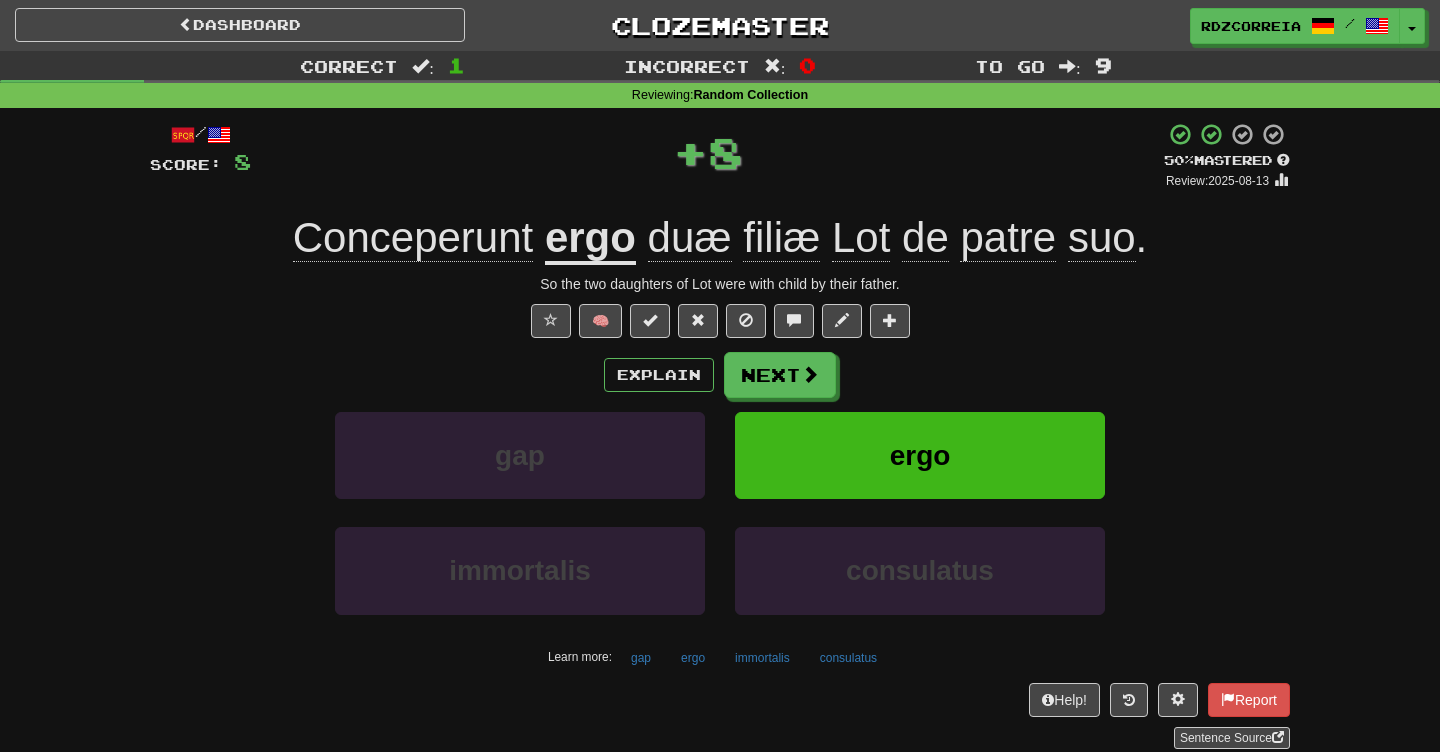 click on "ergo duæ filiæ Lot de patre suo. So the two daughters of Lot were with child by their father. 🧠 Explain Next gap ergo immortalis consulatus Learn more: gap ergo immortalis consulatus  Help!  Report Sentence Source" at bounding box center [720, 435] 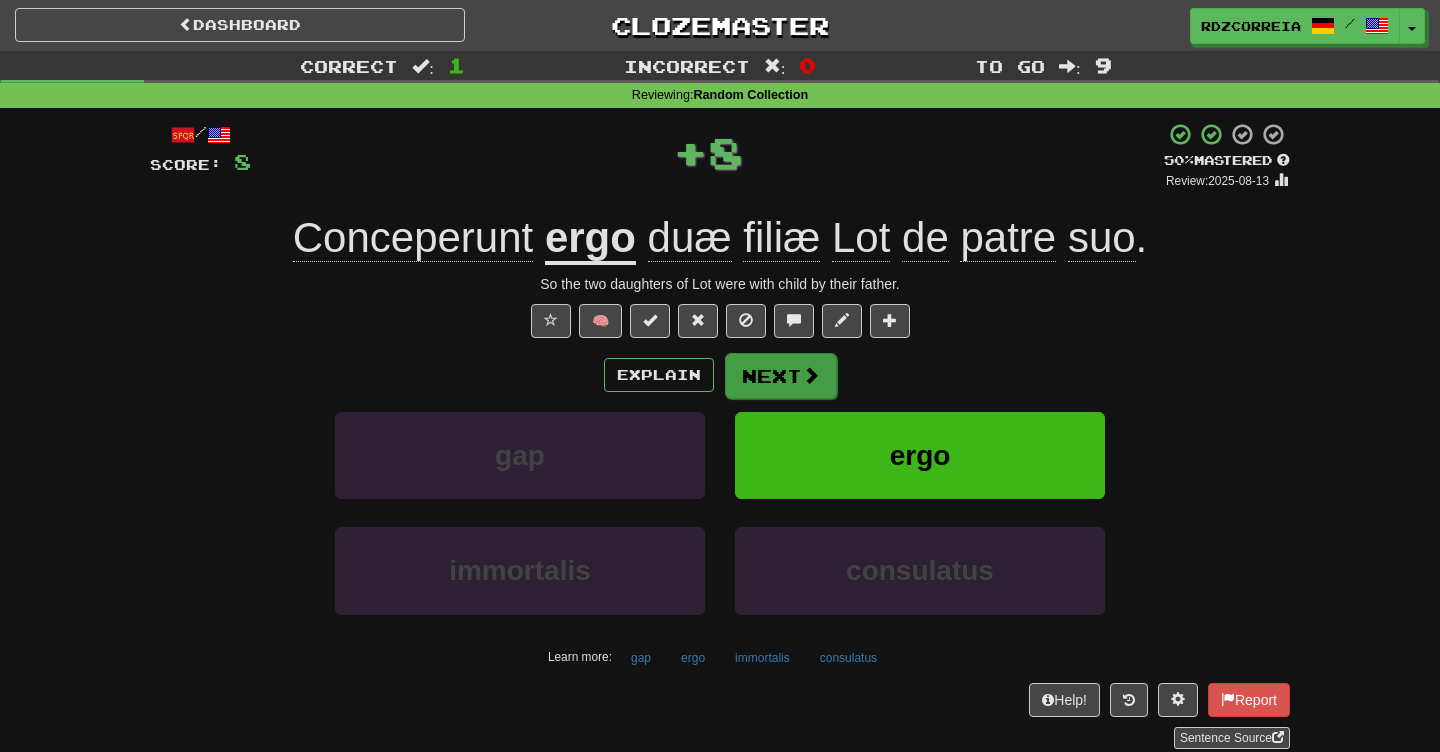 click on "Next" at bounding box center (781, 376) 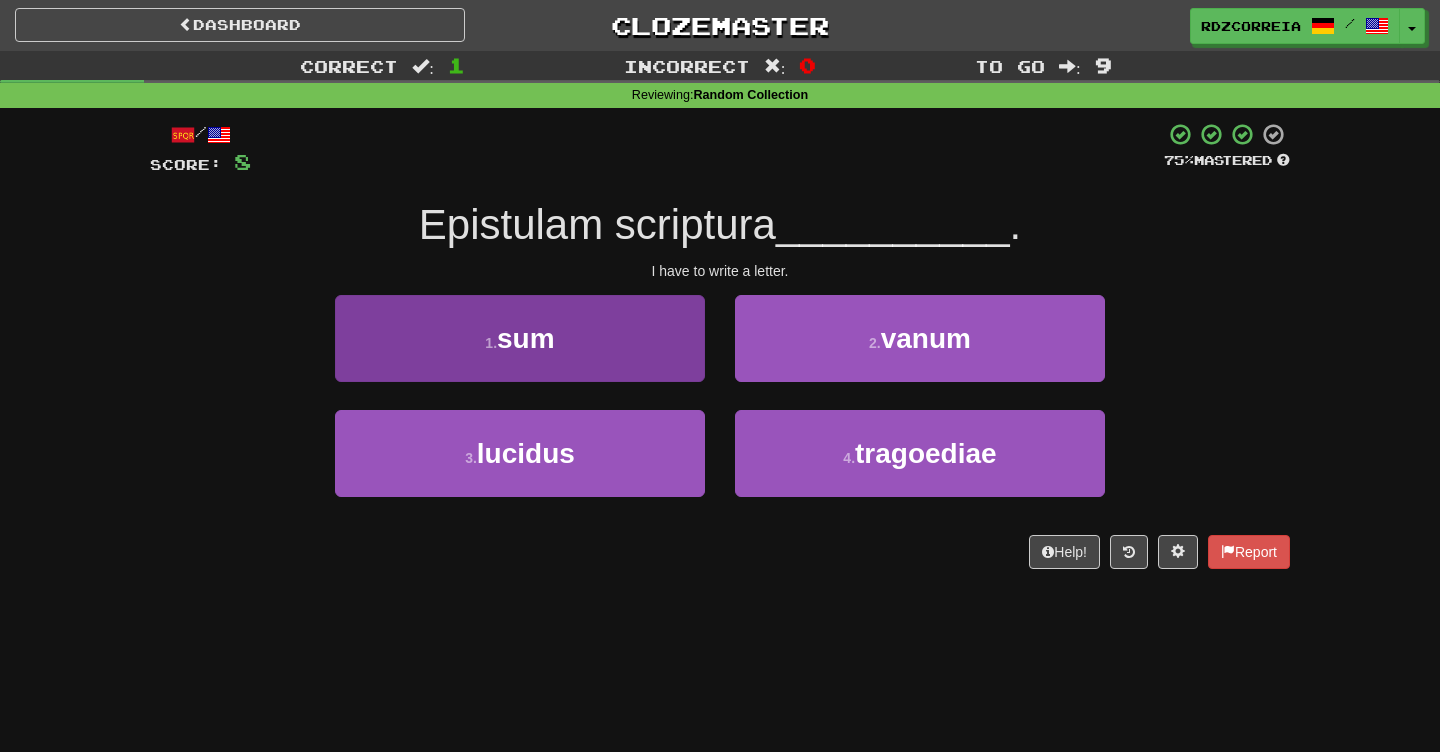 click on "1 .  sum" at bounding box center [520, 338] 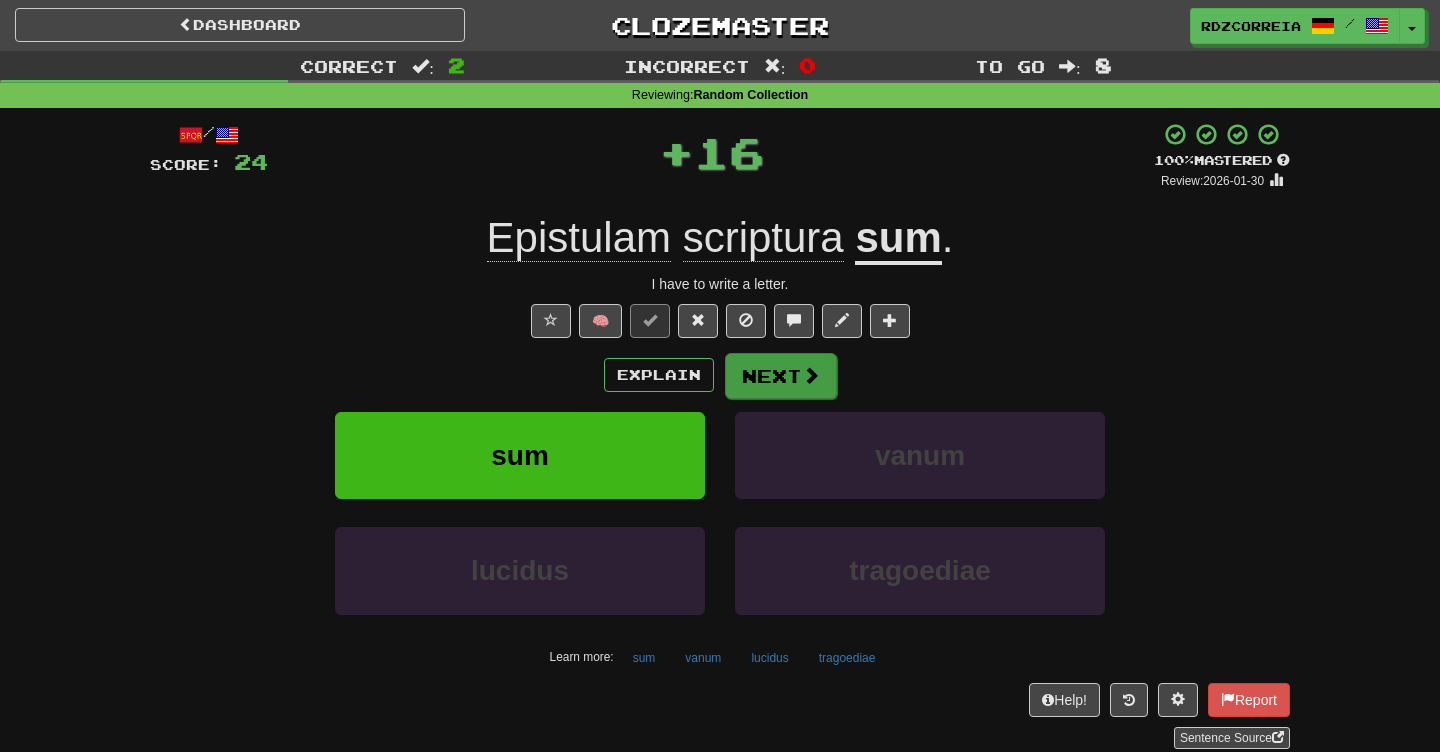 click on "Next" at bounding box center [781, 376] 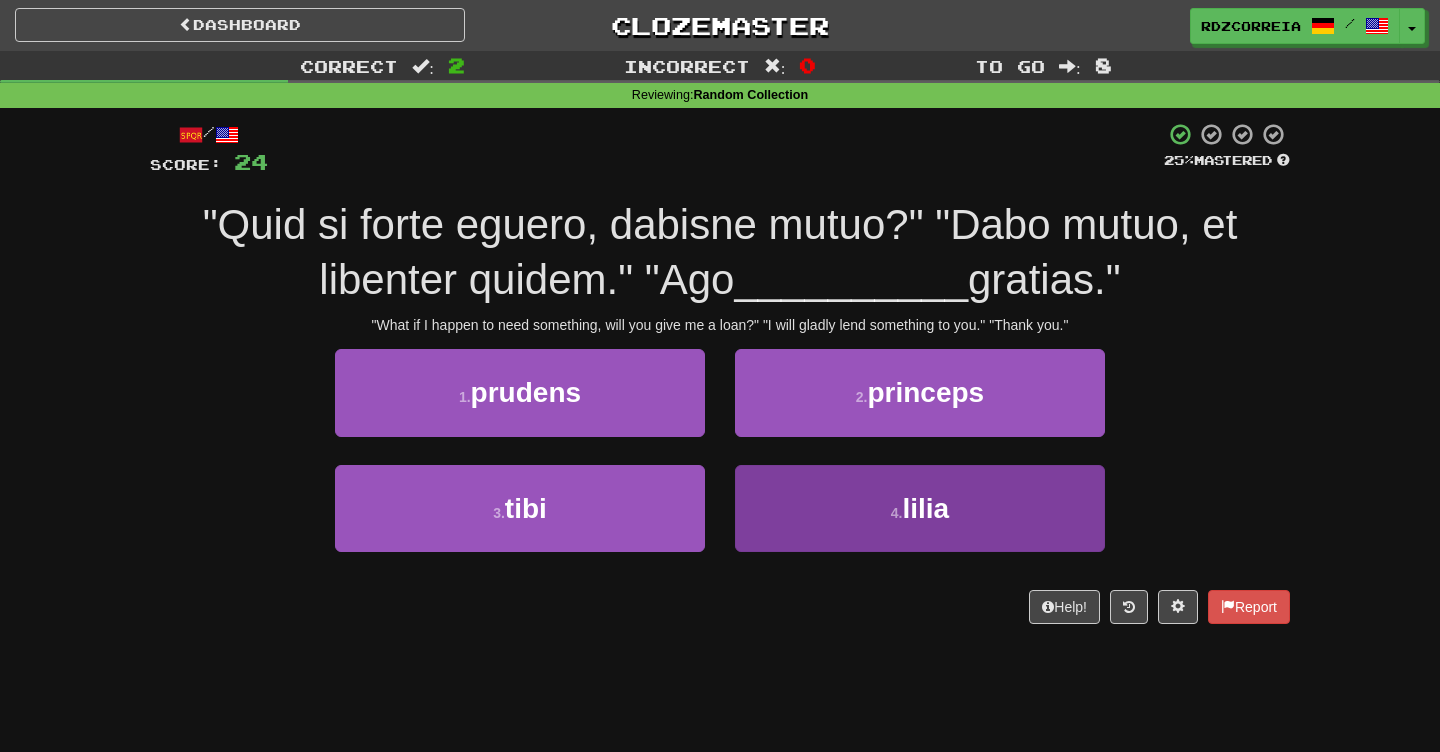 click on "4 .  lilia" at bounding box center [920, 508] 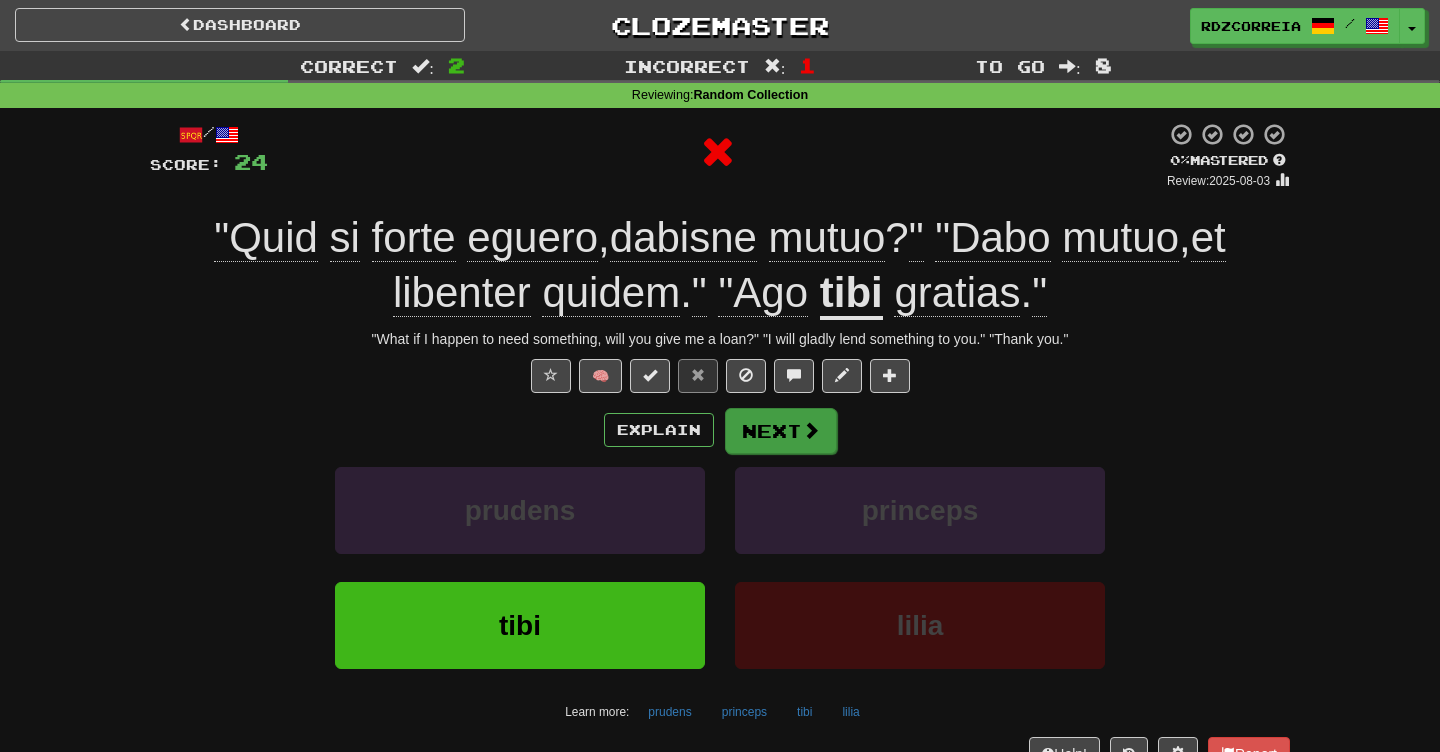 click on "Next" at bounding box center [781, 431] 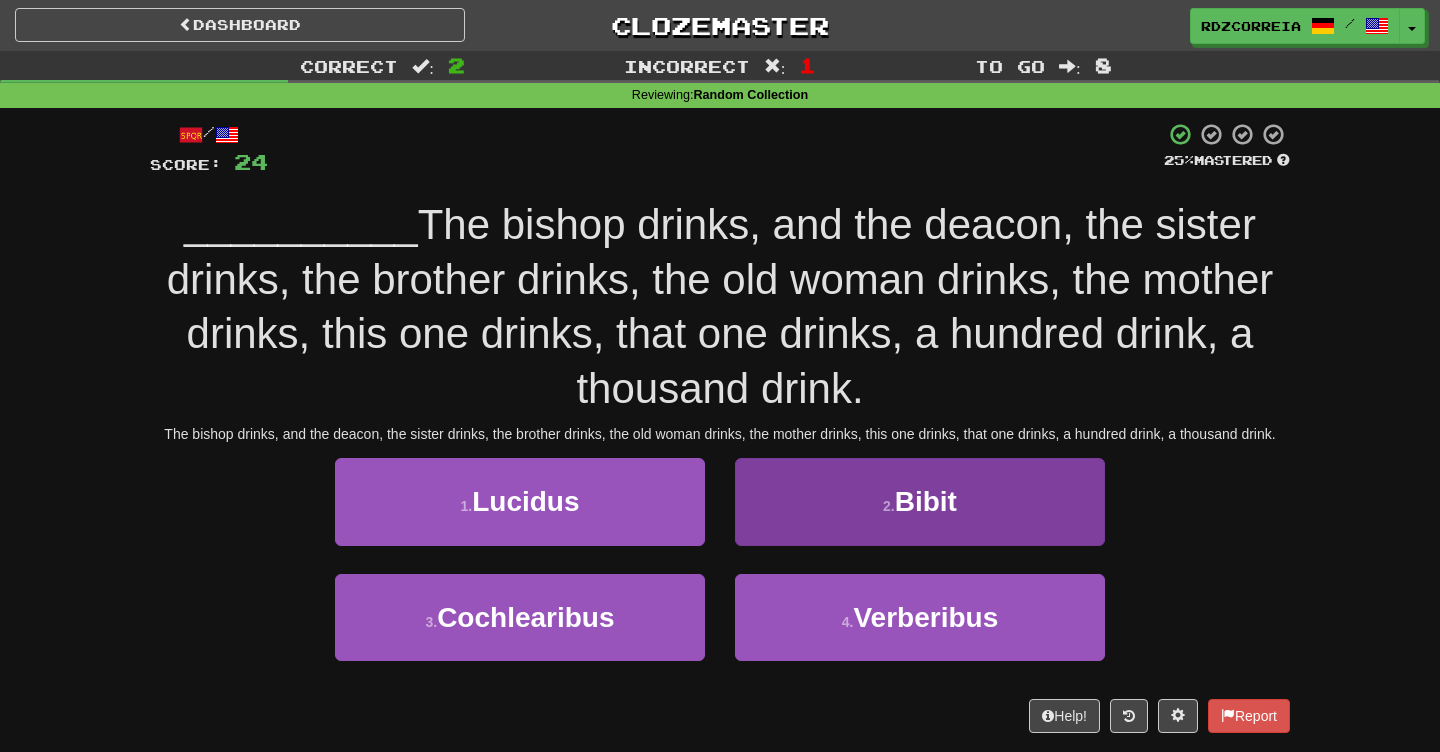 click on "2 .  Bibit" at bounding box center (920, 501) 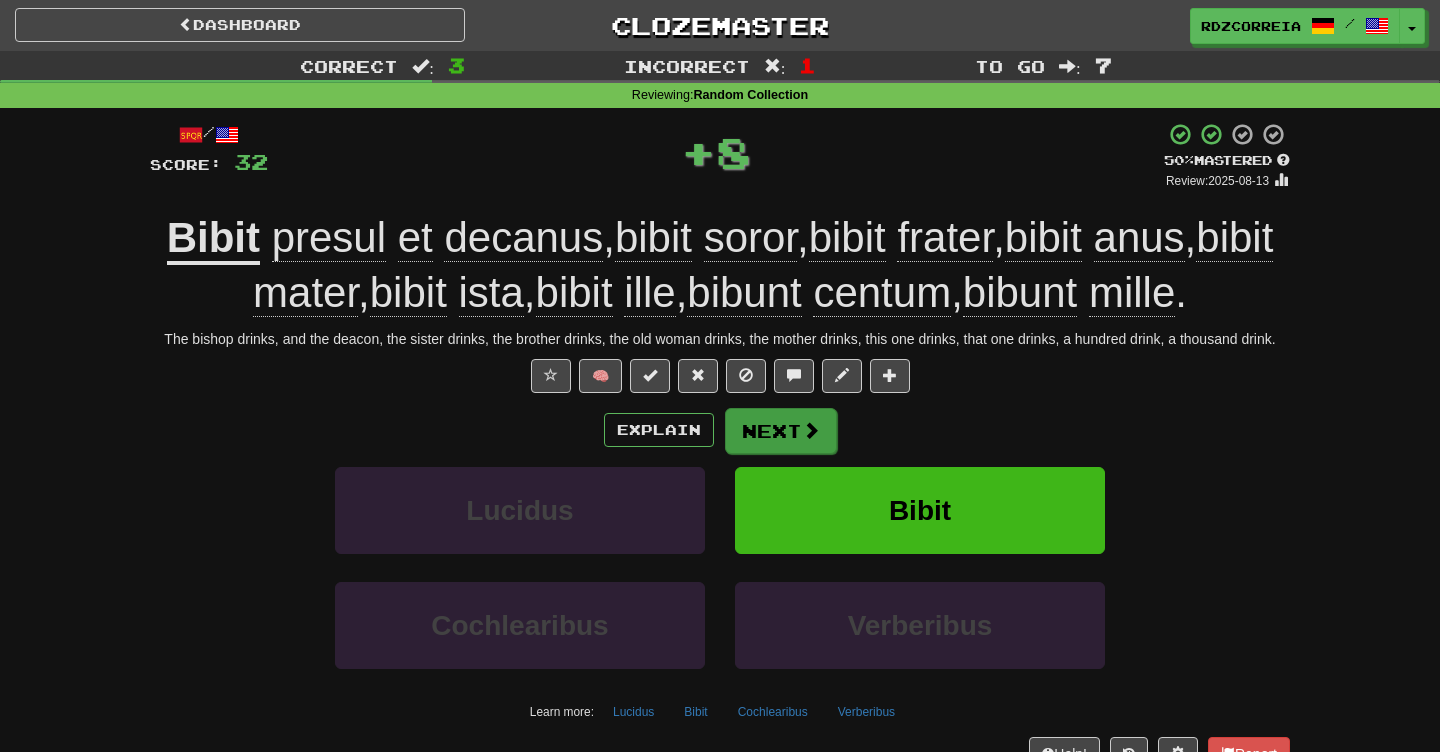 click on "Next" at bounding box center (781, 431) 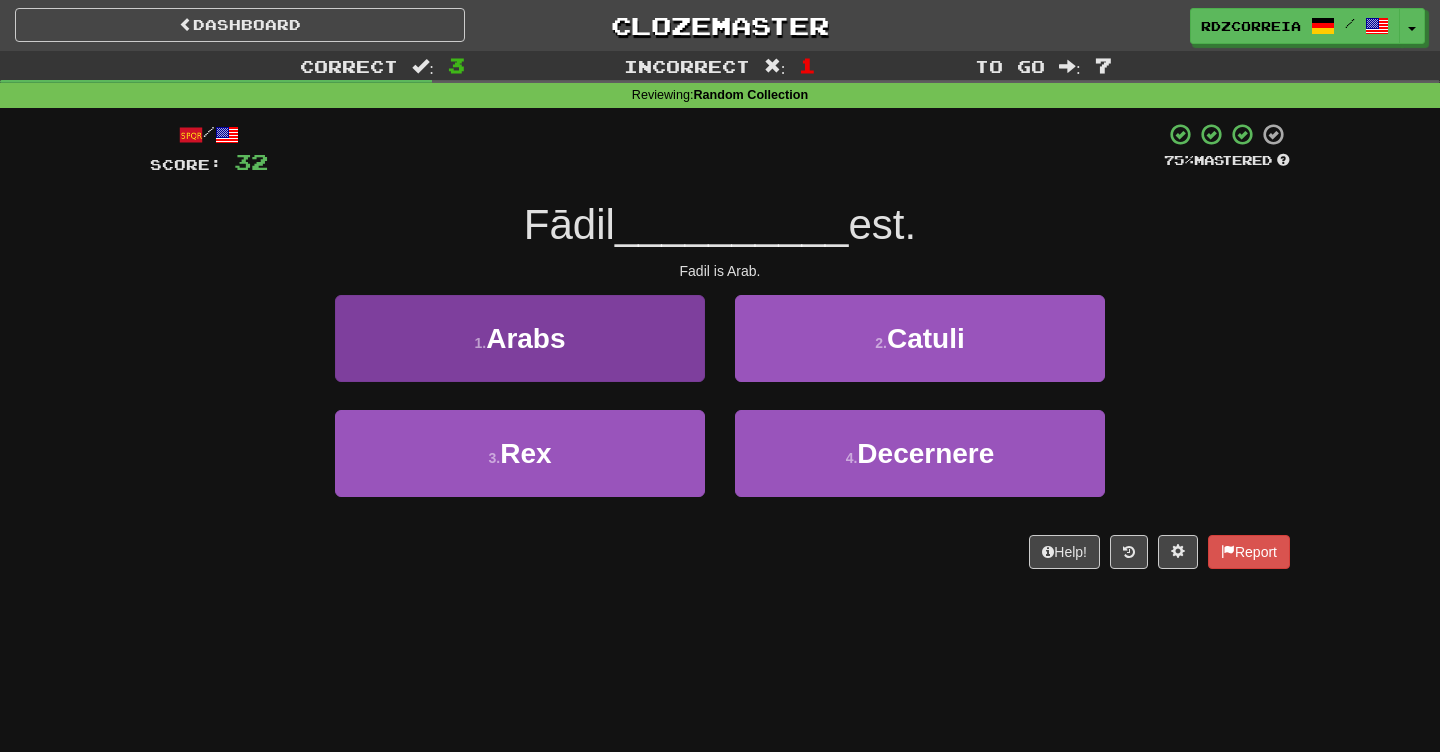 click on "1 .  Arabs" at bounding box center [520, 338] 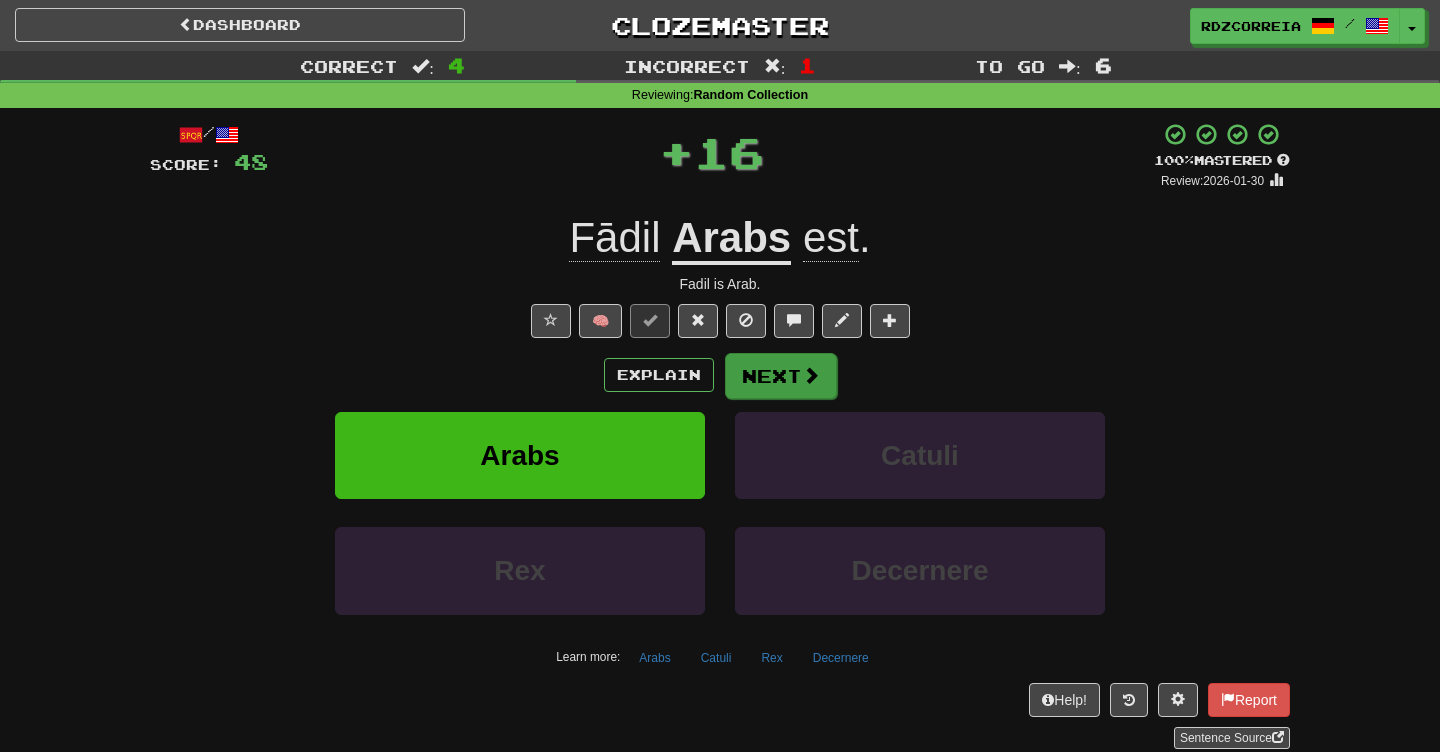 click on "Next" at bounding box center [781, 376] 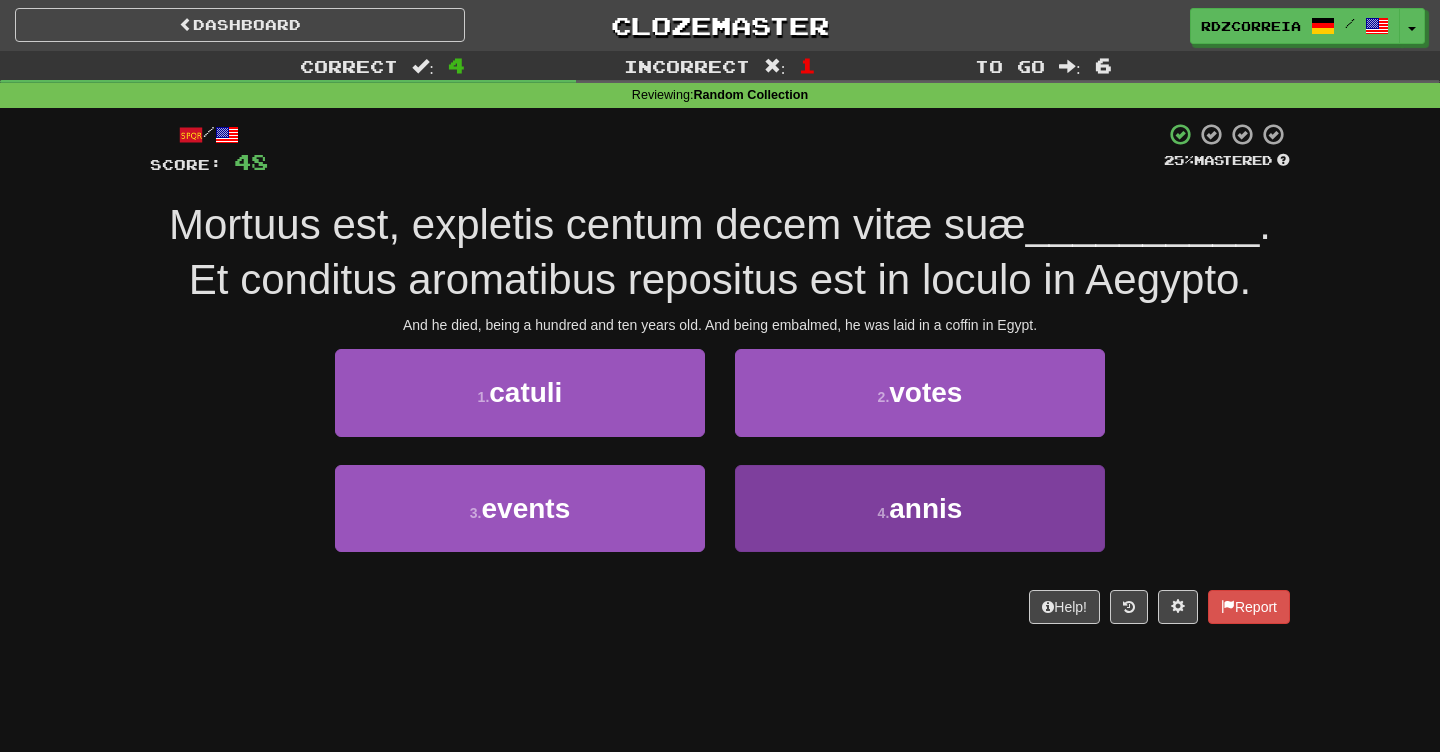 click on "4 .  annis" at bounding box center (920, 508) 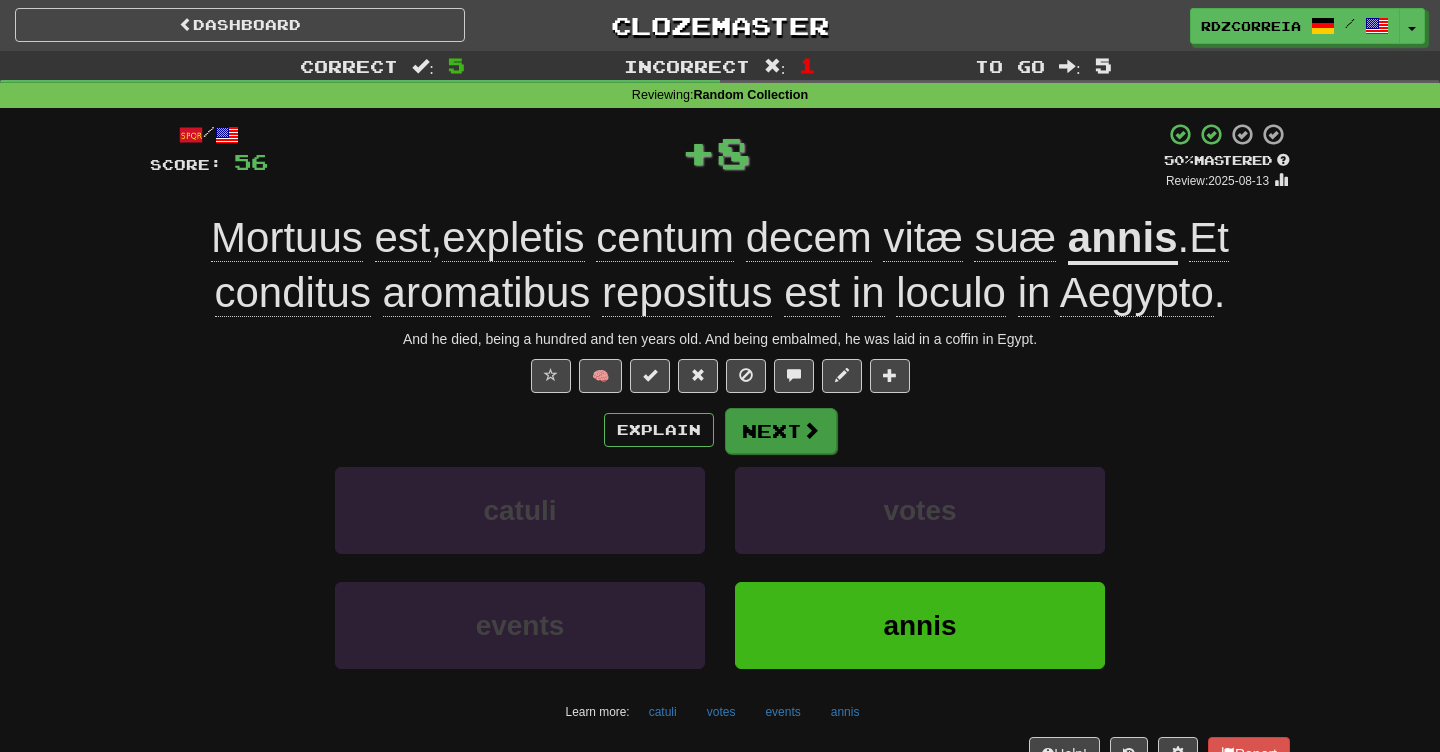 click at bounding box center (811, 430) 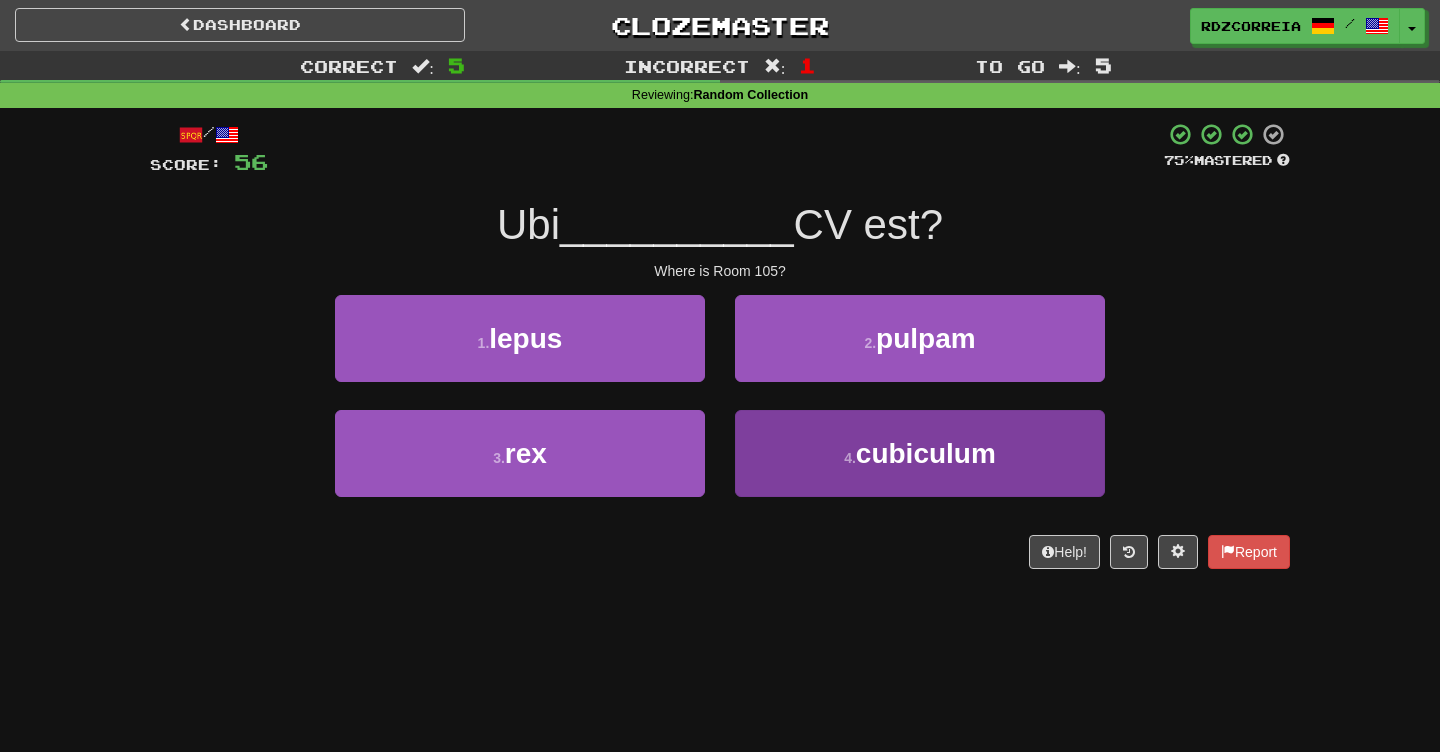 click on "4 .  cubiculum" at bounding box center [920, 453] 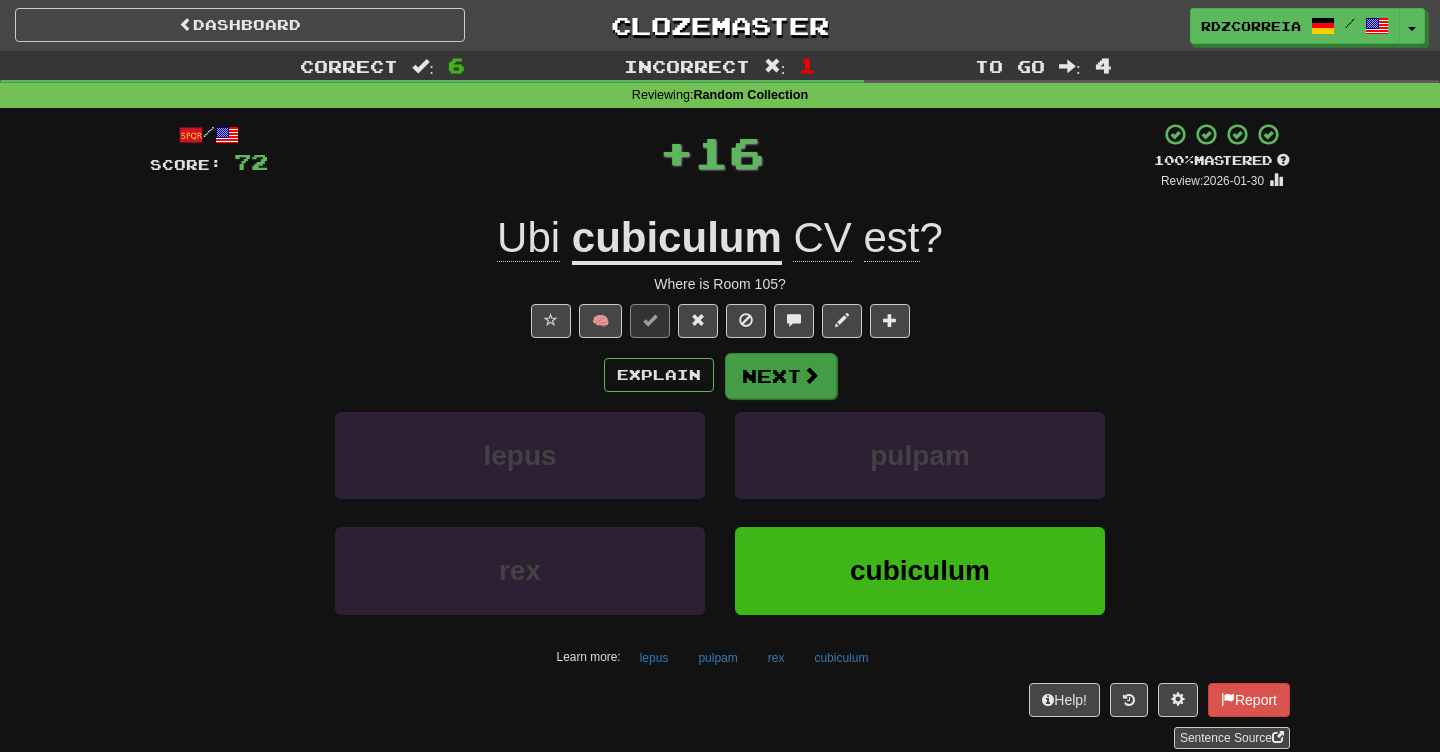 click on "Next" at bounding box center [781, 376] 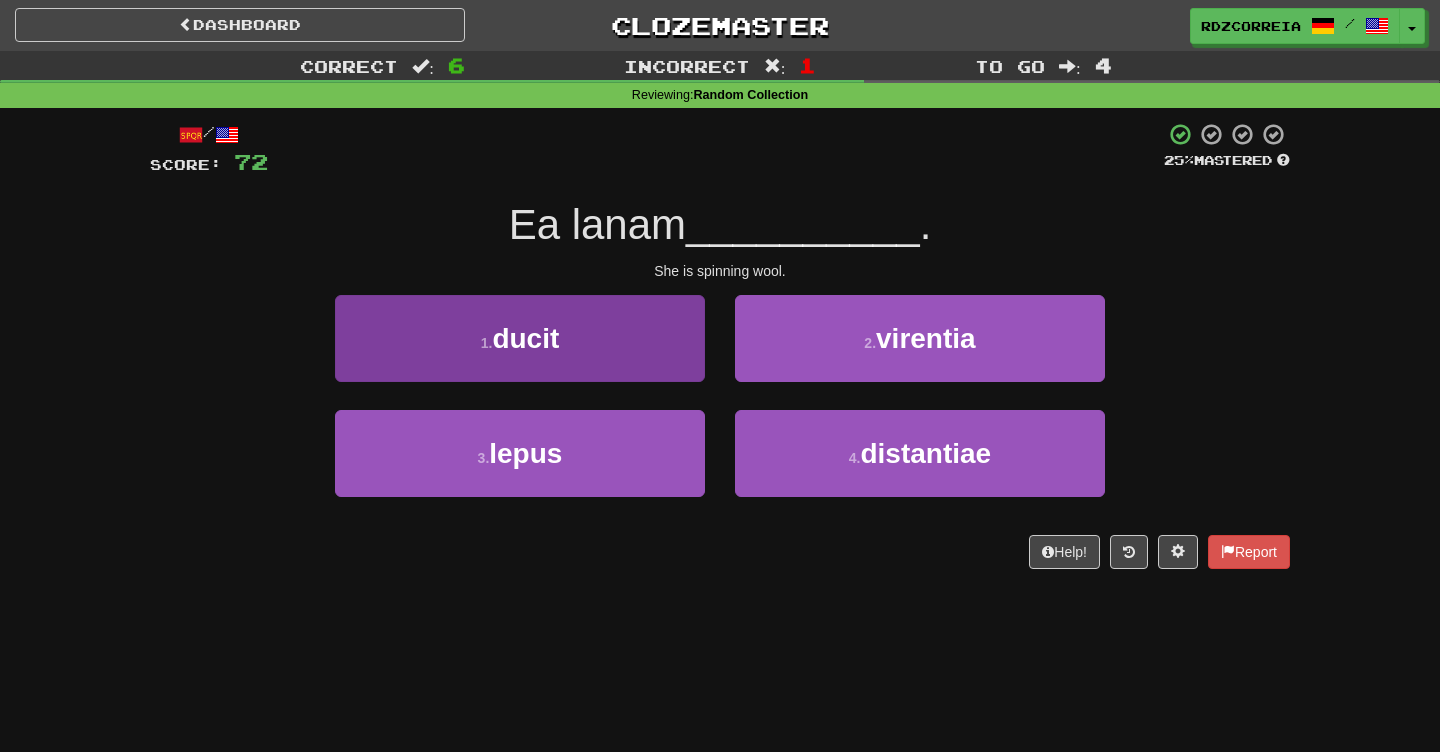 click on "1 .  ducit" at bounding box center [520, 338] 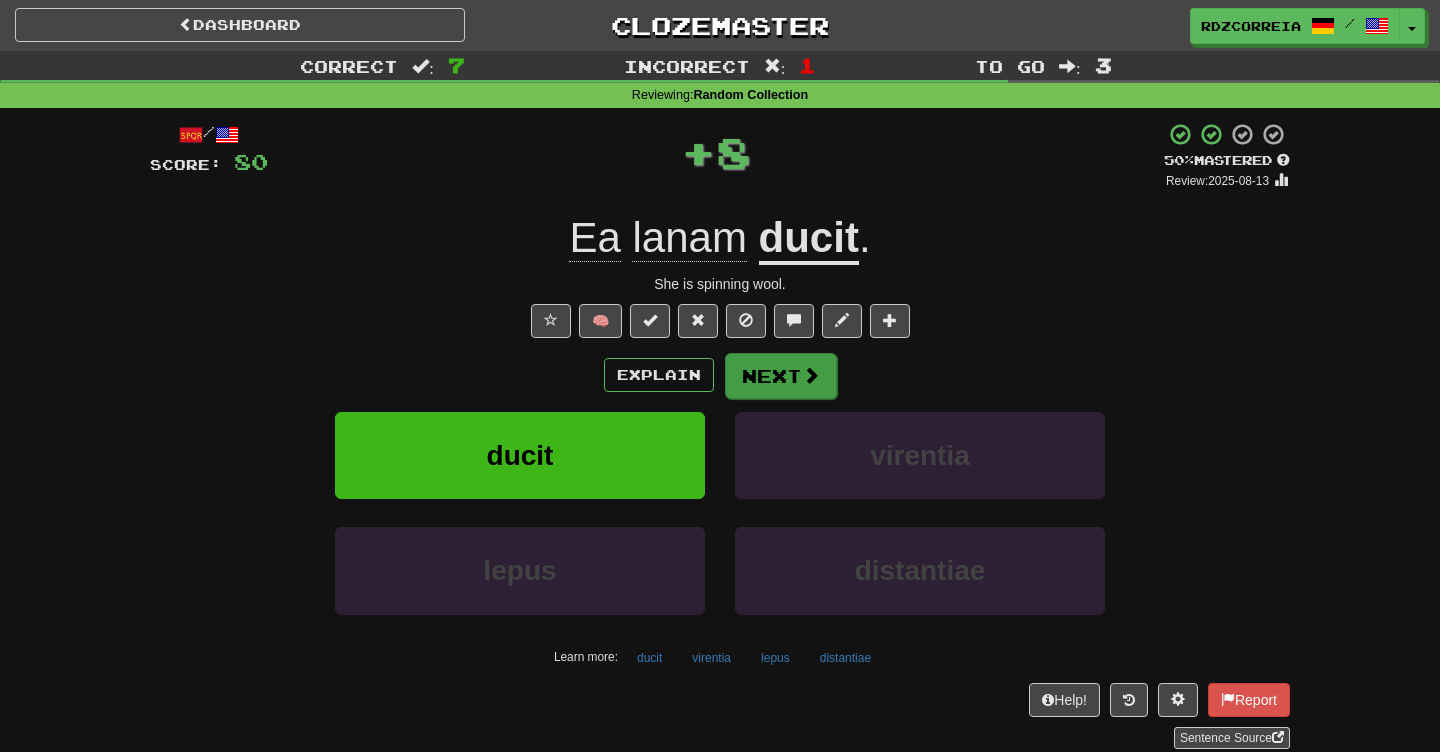 click on "Next" at bounding box center (781, 376) 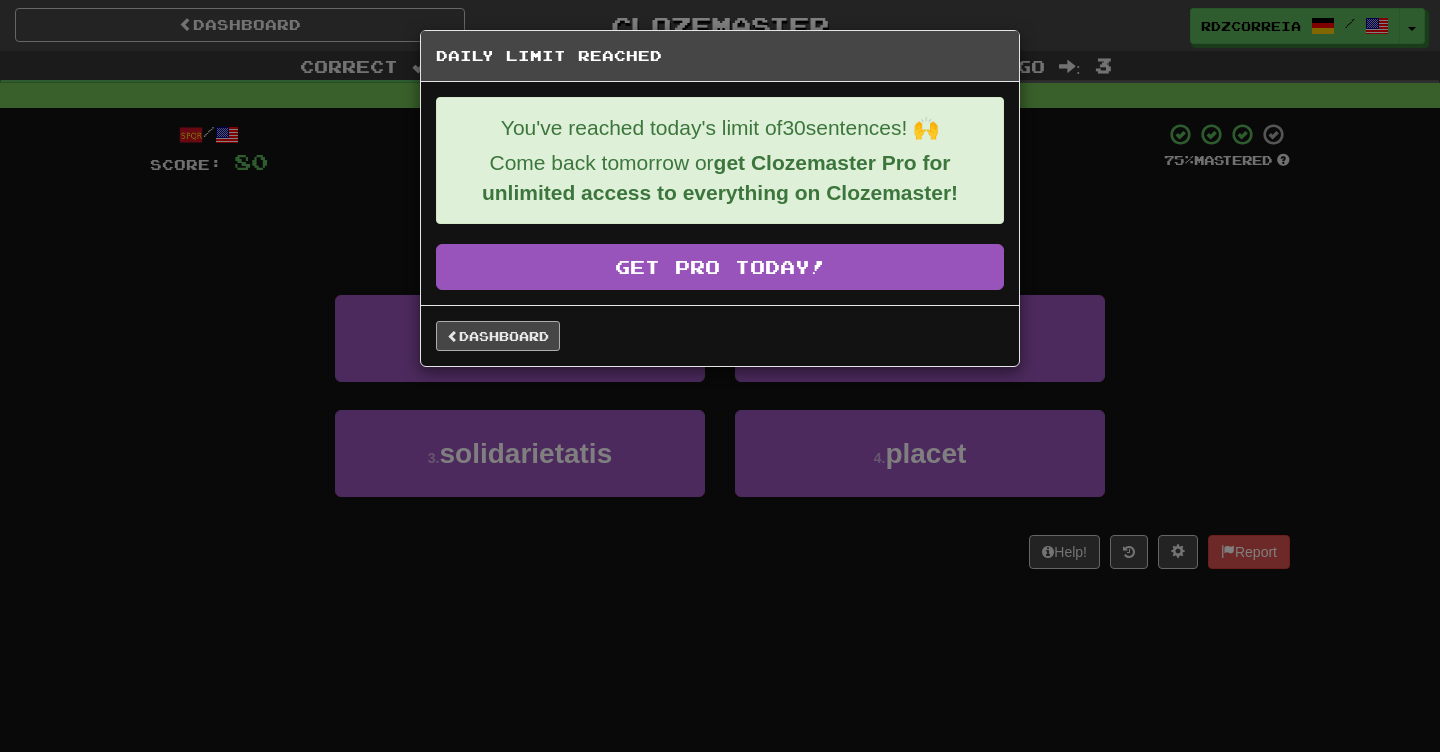 click on "Dashboard" at bounding box center [498, 336] 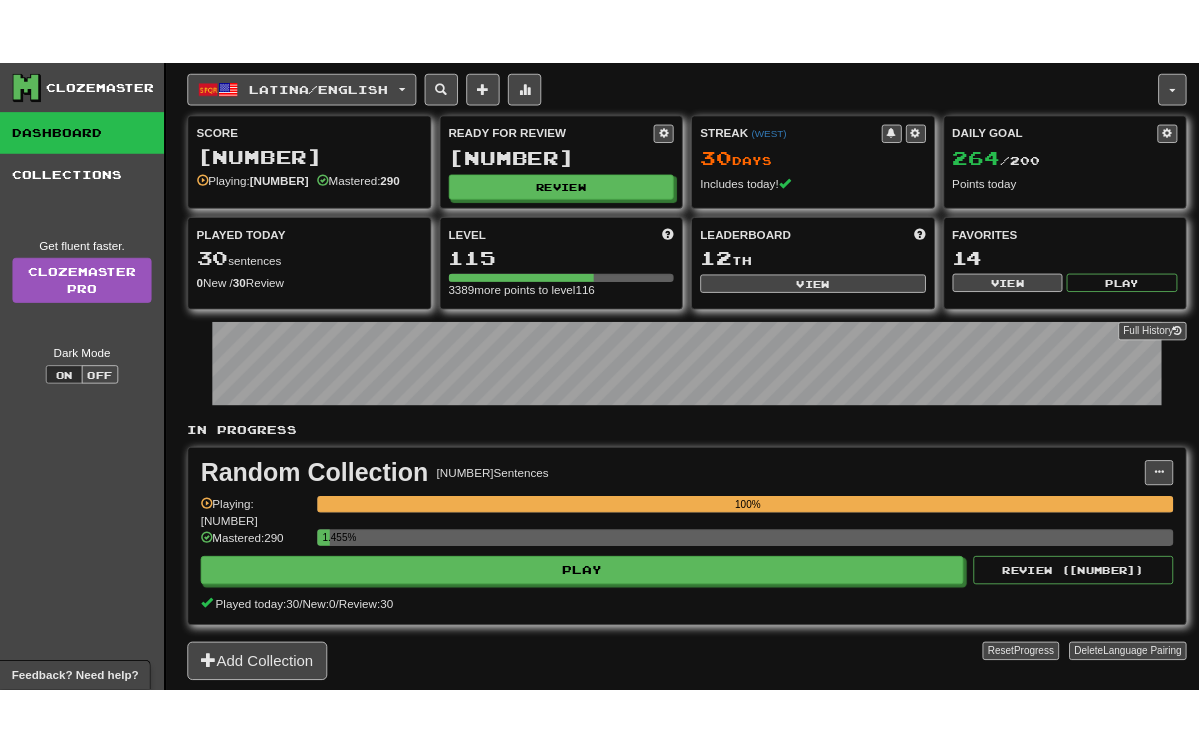 scroll, scrollTop: 0, scrollLeft: 0, axis: both 